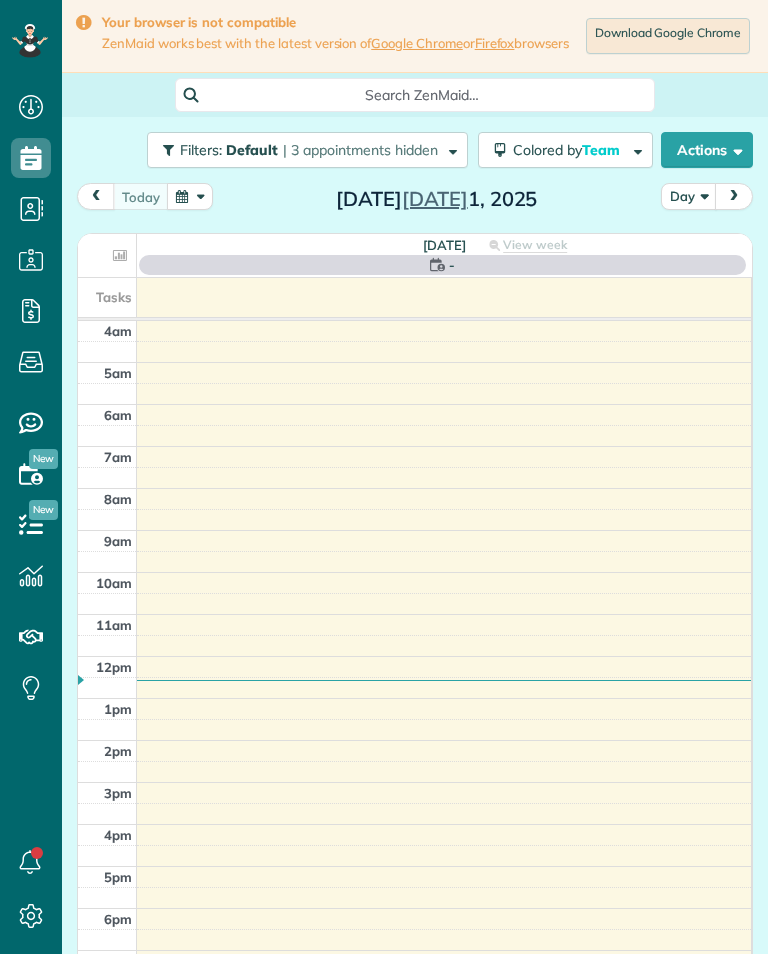 scroll, scrollTop: 0, scrollLeft: 0, axis: both 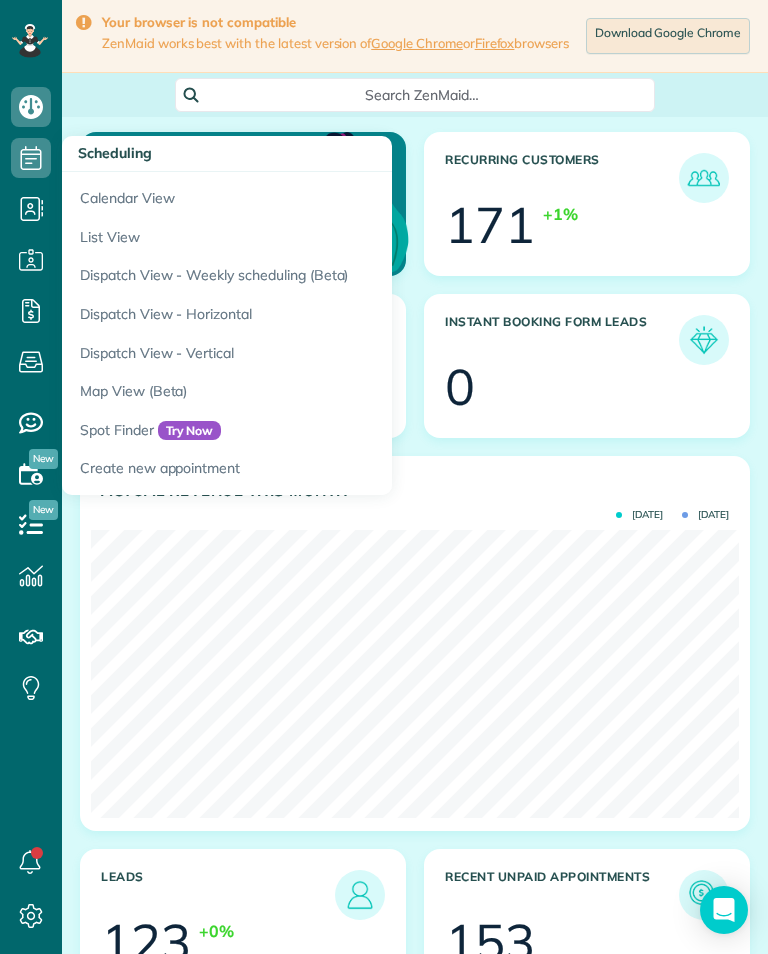 click on "Calendar View" at bounding box center (312, 195) 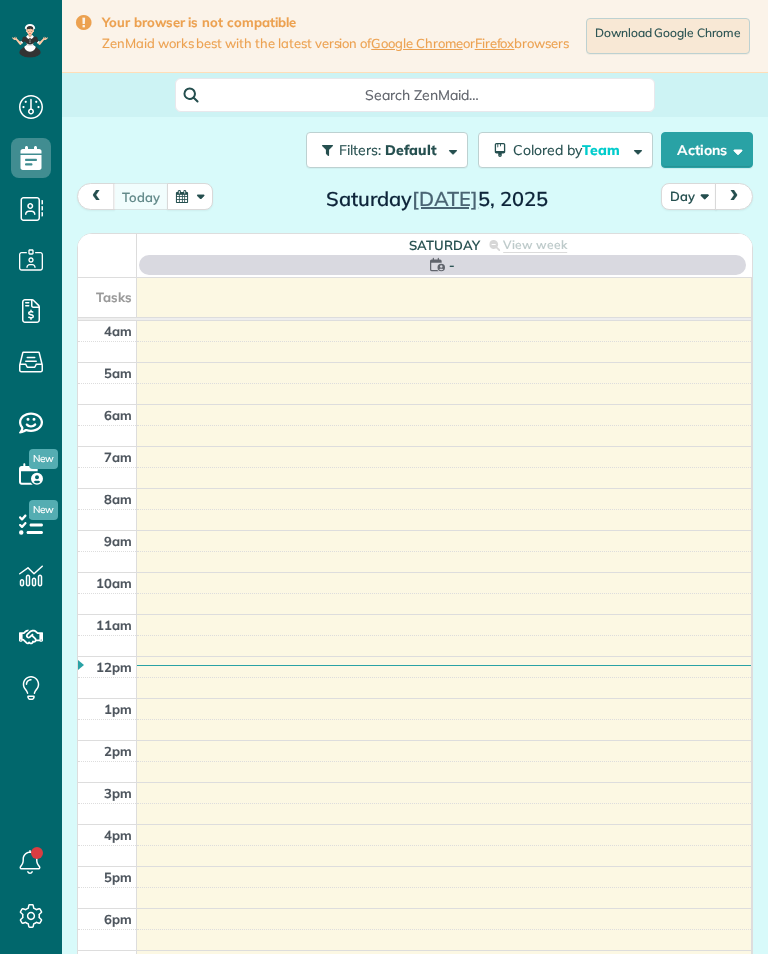 scroll, scrollTop: 0, scrollLeft: 0, axis: both 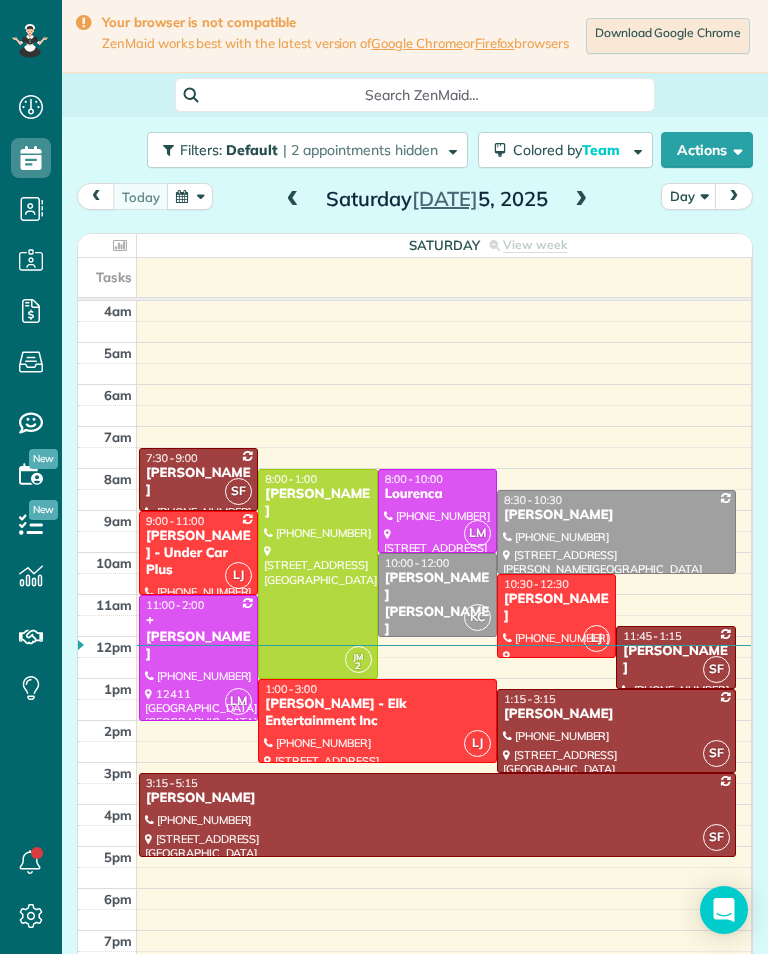 click at bounding box center [581, 200] 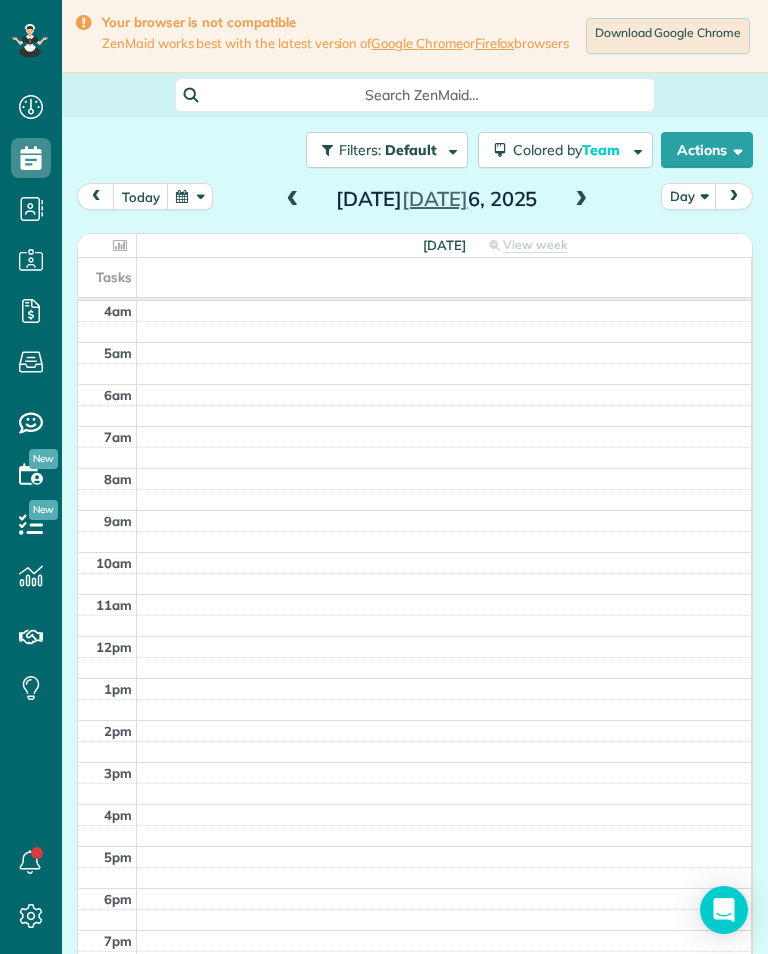click at bounding box center [581, 200] 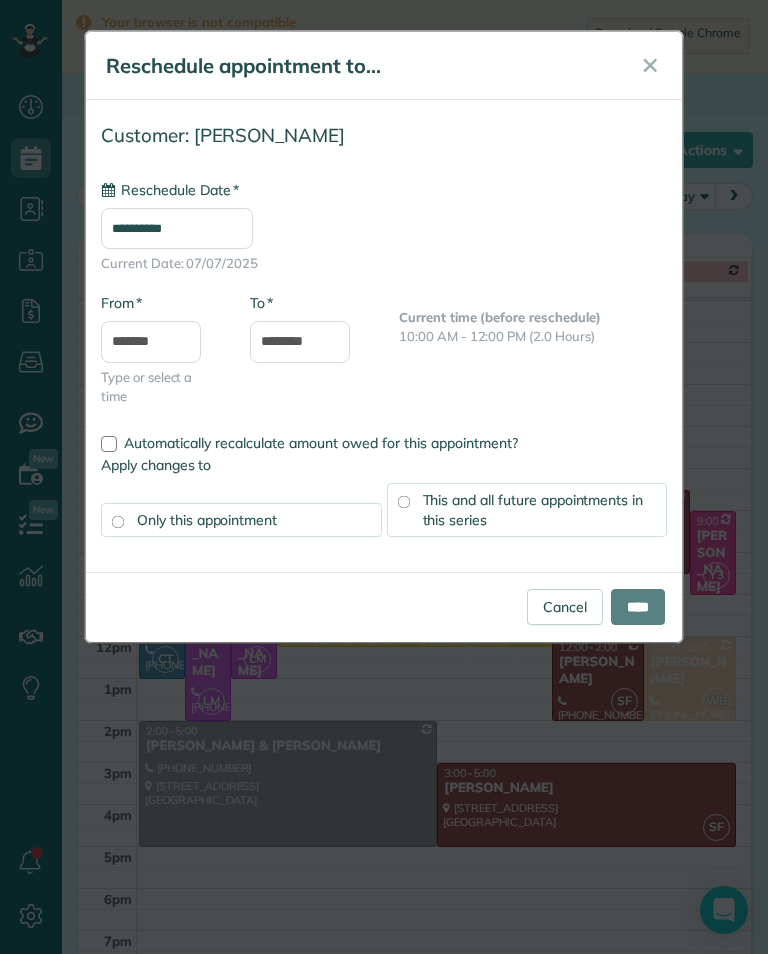 type on "**********" 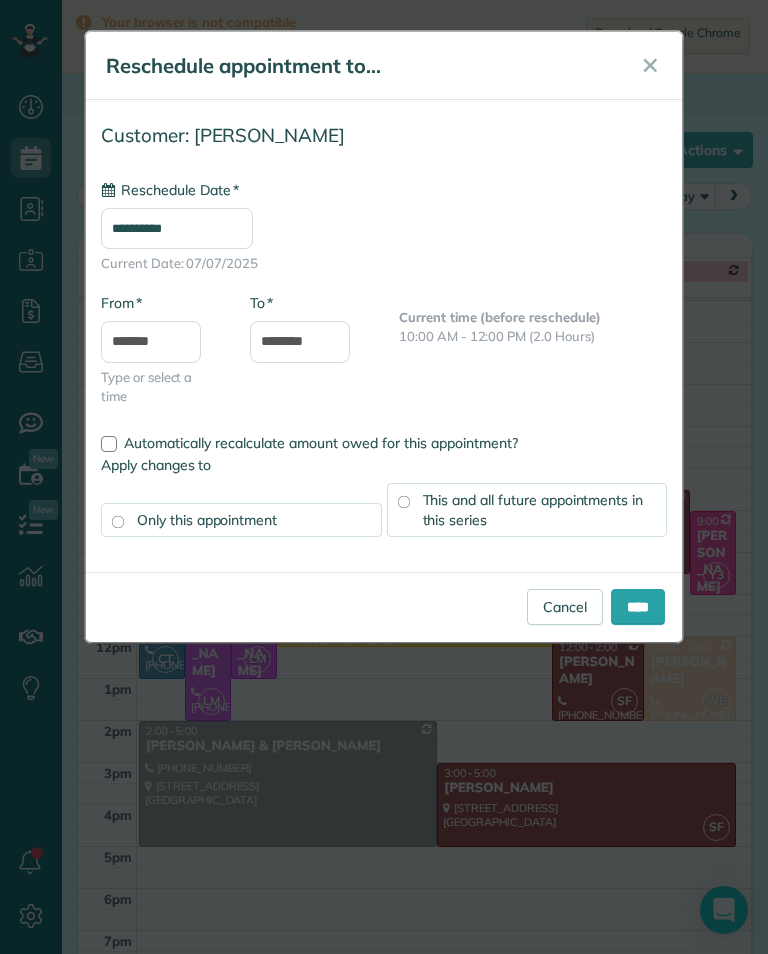 click on "****" at bounding box center (638, 607) 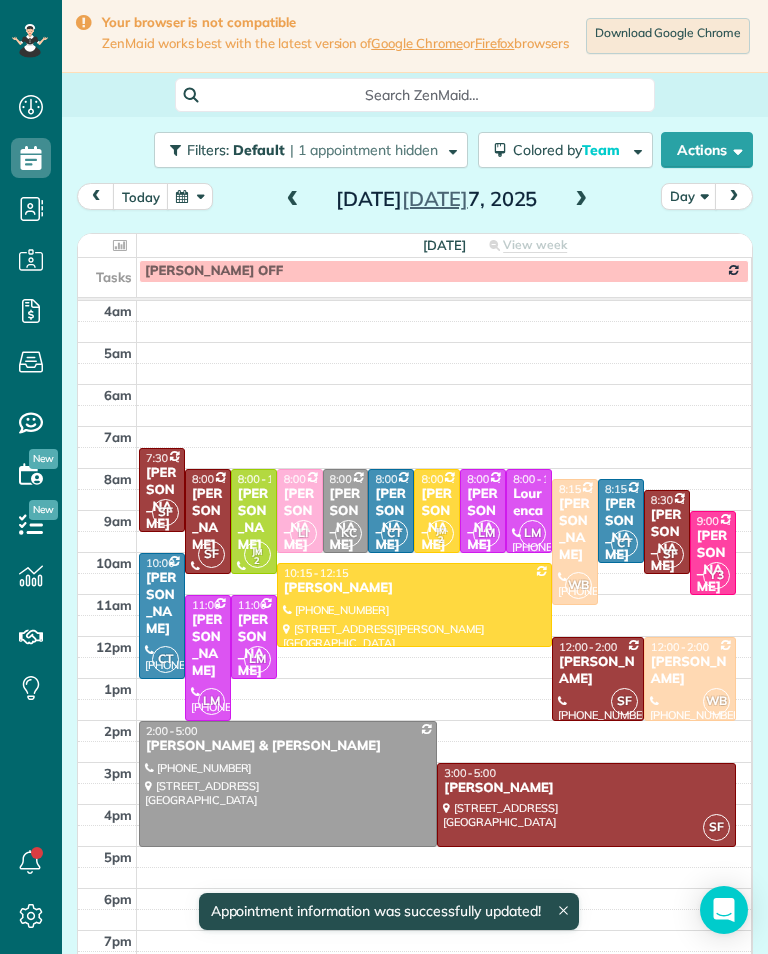 click on "Lourenca" at bounding box center [529, 503] 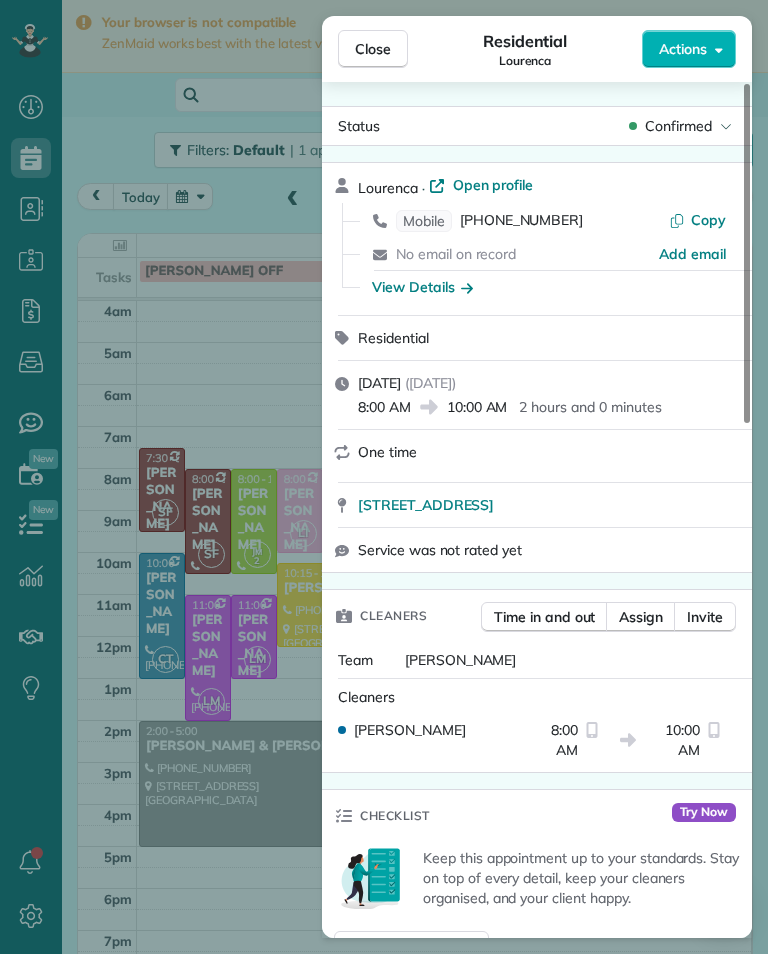click on "Close Residential Lourenca Actions Status Confirmed Lourenca · Open profile Mobile (917) 822-4527 Copy No email on record Add email View Details Residential Monday, July 07, 2025 ( in 2 days ) 8:00 AM 10:00 AM 2 hours and 0 minutes One time 6149 Piedmont Avenue Los Angeles CA 90042 Service was not rated yet Cleaners Time in and out Assign Invite Team Leslie Miranda Cleaners Leslie Mirnada   8:00 AM 10:00 AM Checklist Try Now Keep this appointment up to your standards. Stay on top of every detail, keep your cleaners organised, and your client happy. Assign a checklist Watch a 5 min demo Billing Billing actions Price $0.00 Overcharge $0.00 Discount $0.00 Coupon discount - Primary tax - Secondary tax - Total appointment price $0.00 Tips collected New feature! $0.00 Mark as paid Total including tip $0.00 Get paid online in no-time! Send an invoice and reward your cleaners with tips Charge customer credit card Appointment custom fields Key # - Work items No work items to display Notes Appointment 0 Customer 0" at bounding box center [384, 477] 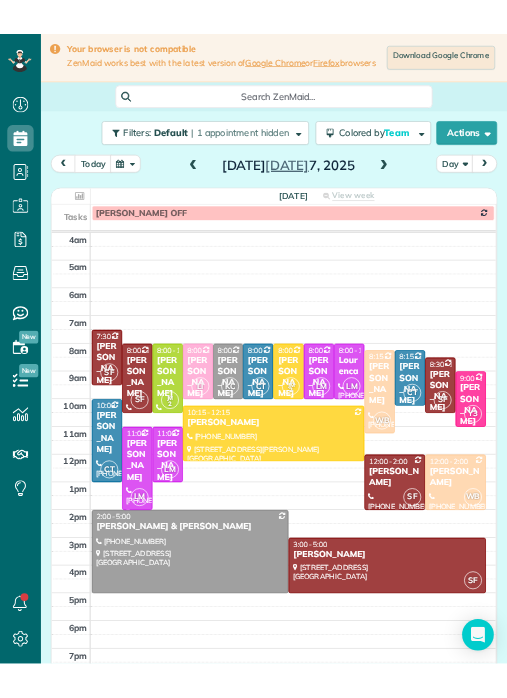 scroll, scrollTop: 985, scrollLeft: 62, axis: both 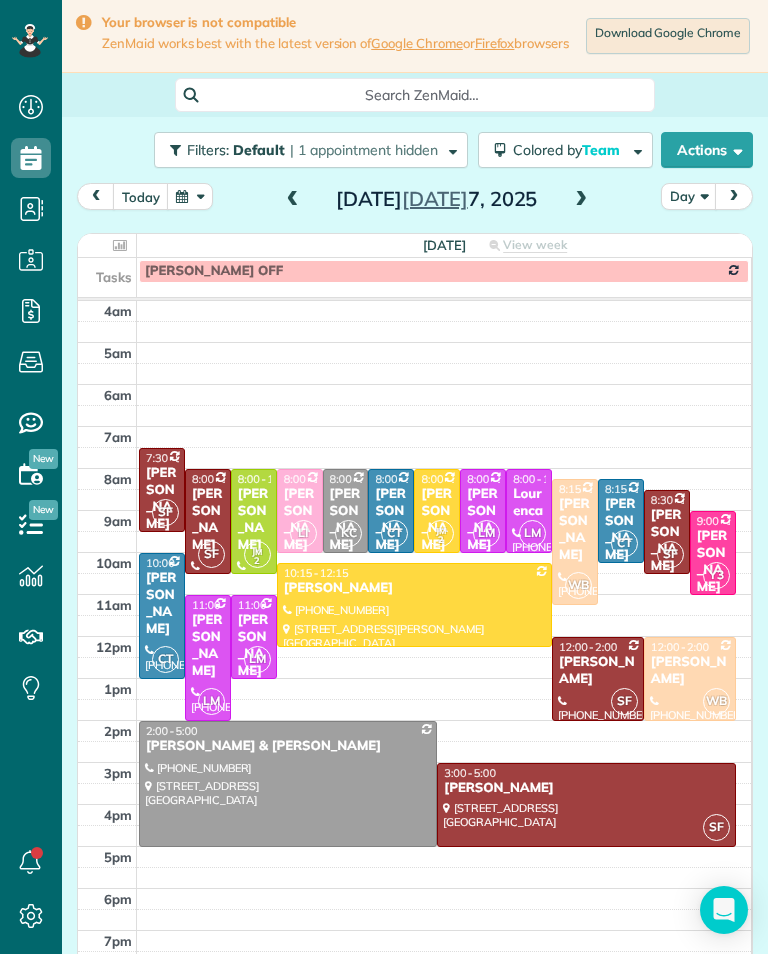 click on "Lourenca" at bounding box center (529, 503) 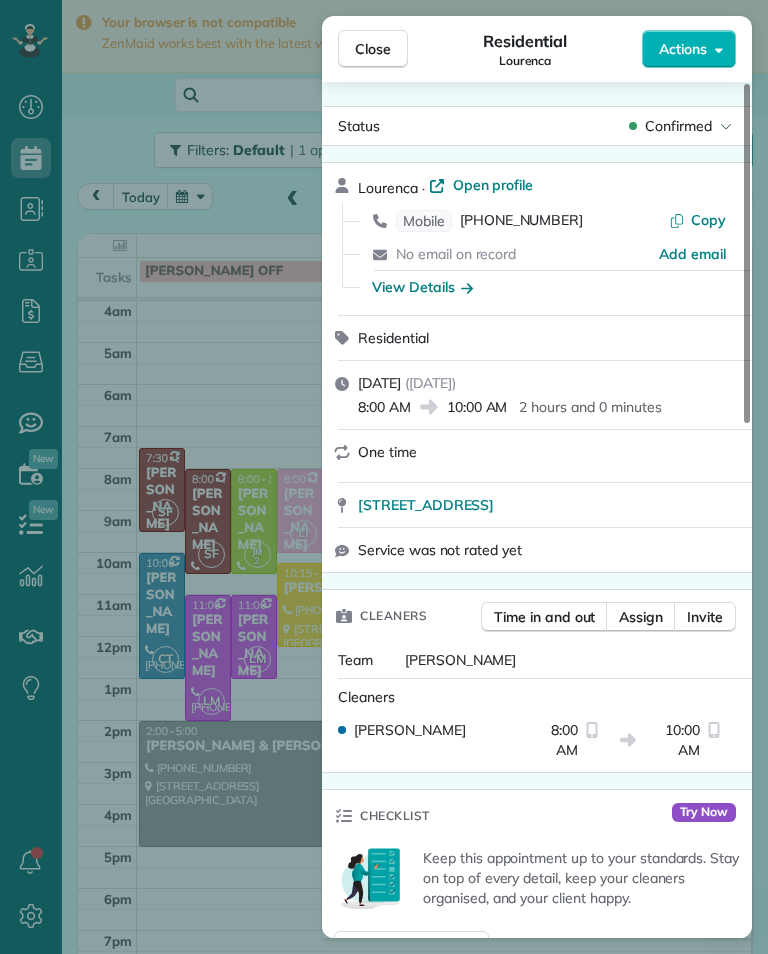 click on "(917) 822-4527" at bounding box center [521, 221] 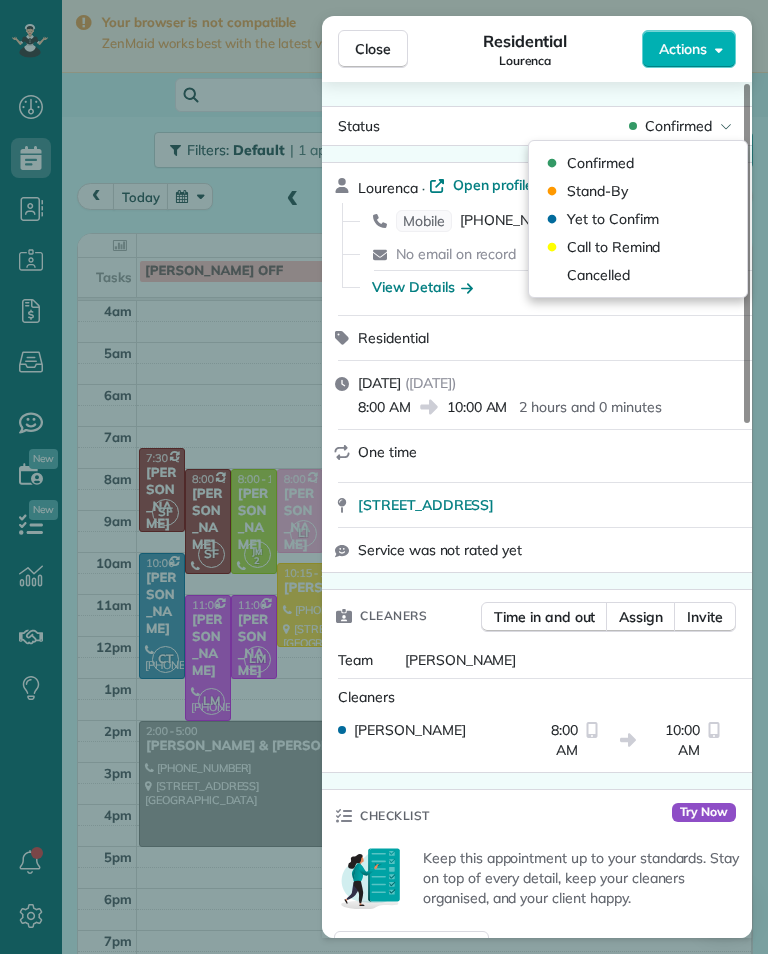 click on "Cancelled" at bounding box center [638, 275] 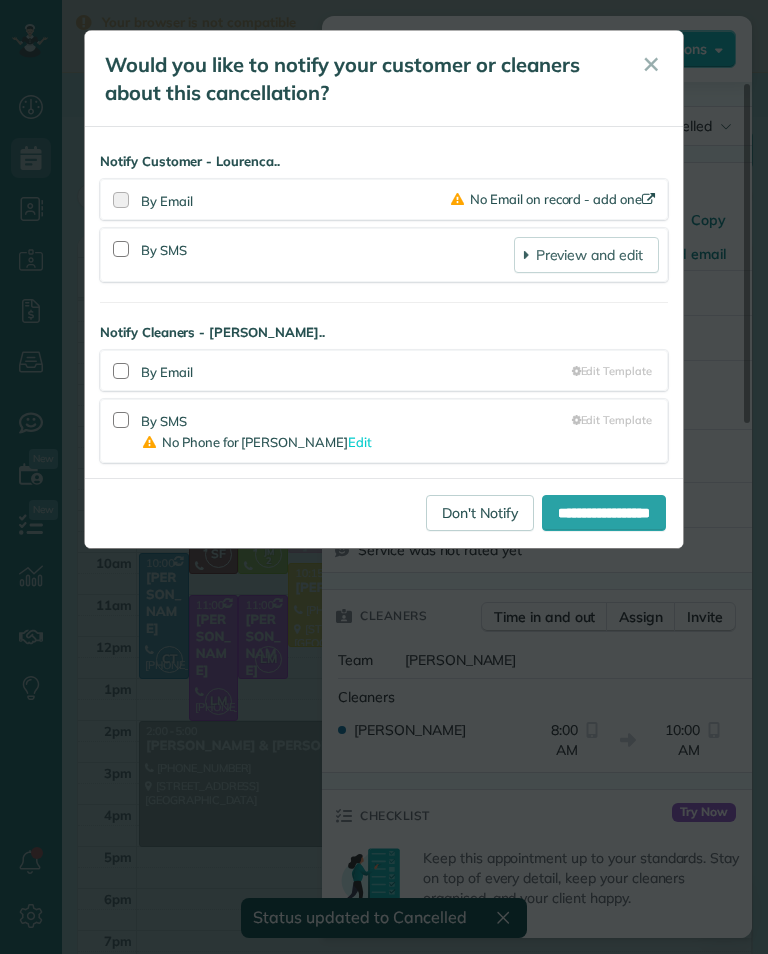 click on "Don't Notify" at bounding box center (480, 513) 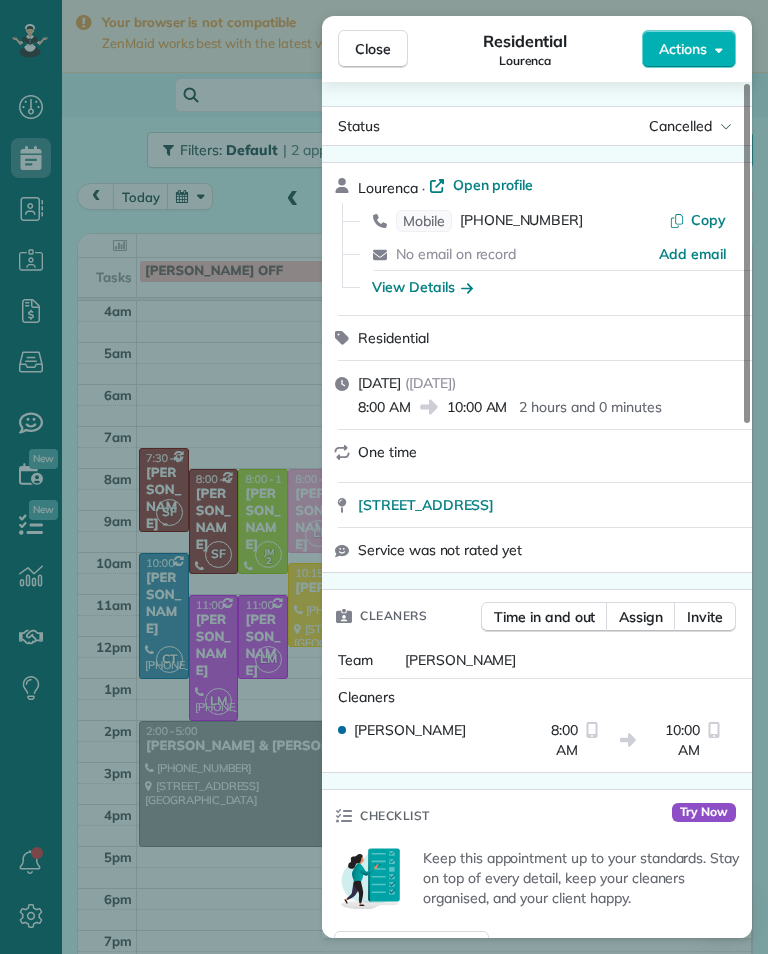 click on "Close Residential Lourenca Actions Status Cancelled Lourenca · Open profile Mobile (917) 822-4527 Copy No email on record Add email View Details Residential Monday, July 07, 2025 ( in 2 days ) 8:00 AM 10:00 AM 2 hours and 0 minutes One time 6149 Piedmont Avenue Los Angeles CA 90042 Service was not rated yet Cleaners Time in and out Assign Invite Team Leslie Miranda Cleaners Leslie Mirnada   8:00 AM 10:00 AM Checklist Try Now Keep this appointment up to your standards. Stay on top of every detail, keep your cleaners organised, and your client happy. Assign a checklist Watch a 5 min demo Billing Billing actions Price $0.00 Overcharge $0.00 Discount $0.00 Coupon discount - Primary tax - Secondary tax - Total appointment price $0.00 Tips collected New feature! $0.00 Mark as paid Total including tip $0.00 Get paid online in no-time! Send an invoice and reward your cleaners with tips Charge customer credit card Appointment custom fields Key # - Work items No work items to display Notes Appointment 0 Customer 0" at bounding box center (384, 477) 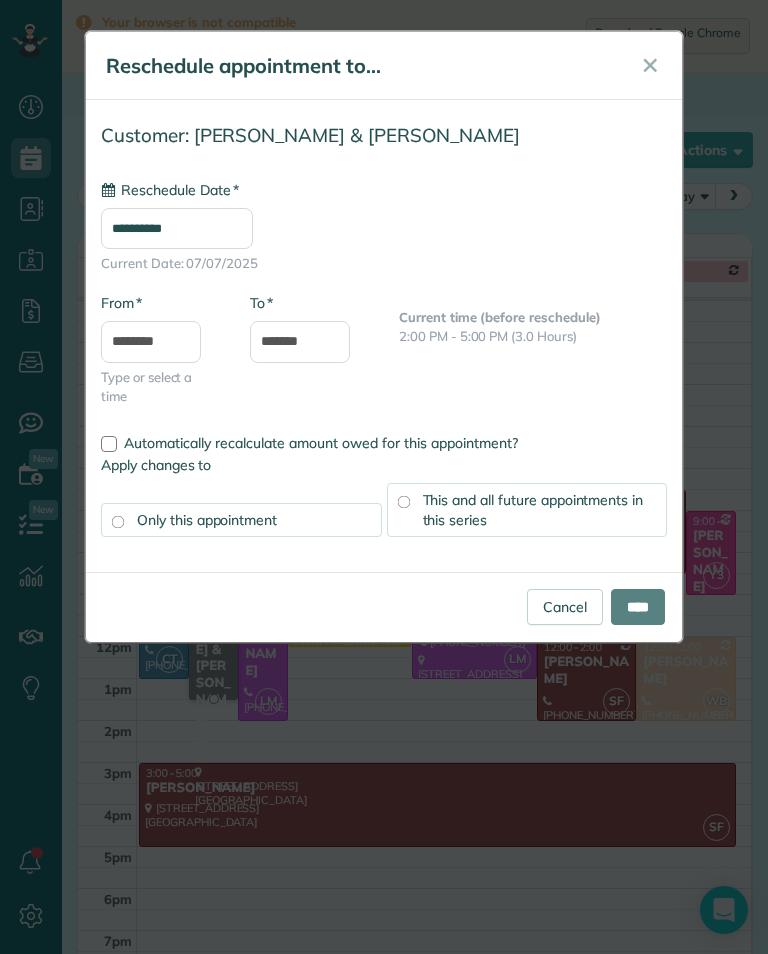 type on "**********" 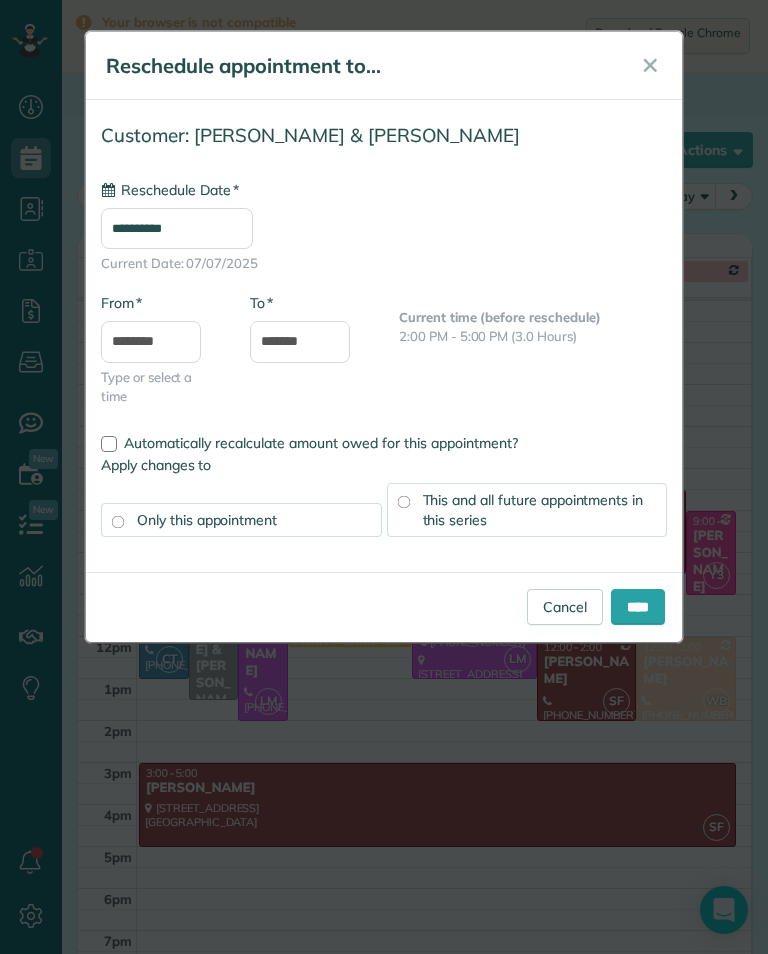 click on "****" at bounding box center [638, 607] 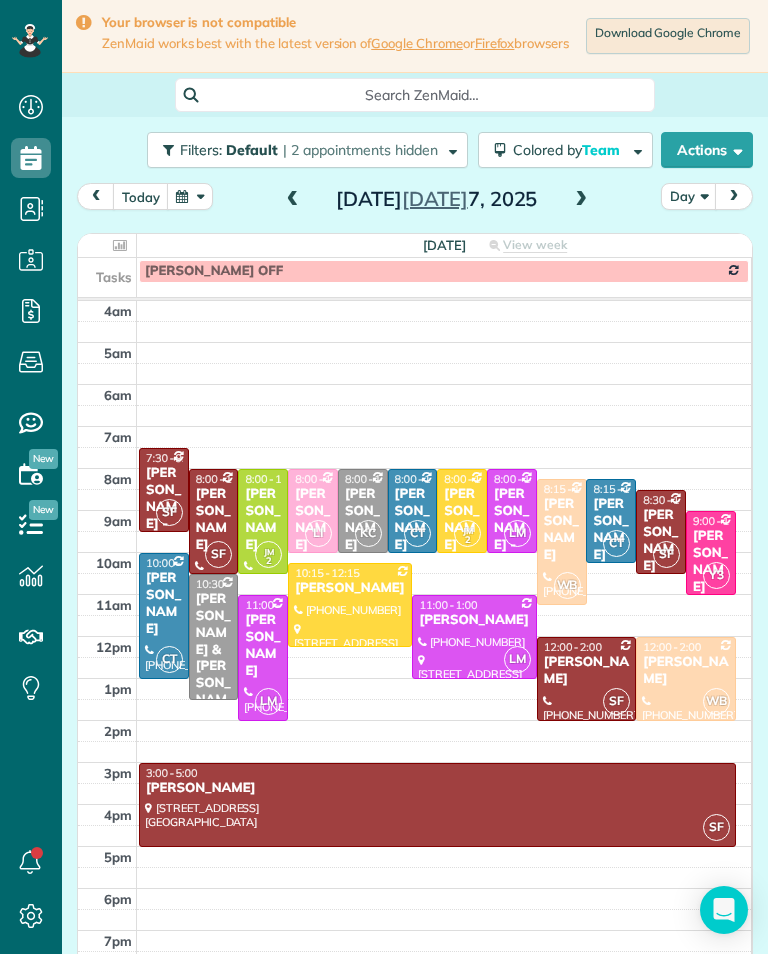 click at bounding box center [581, 200] 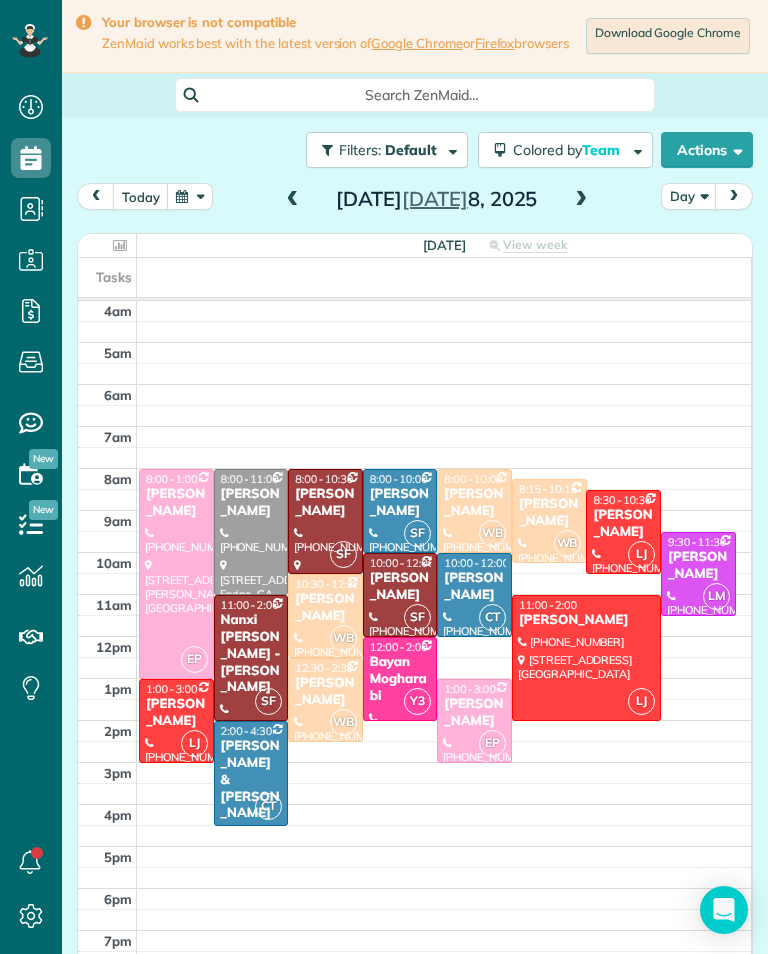 click at bounding box center (293, 200) 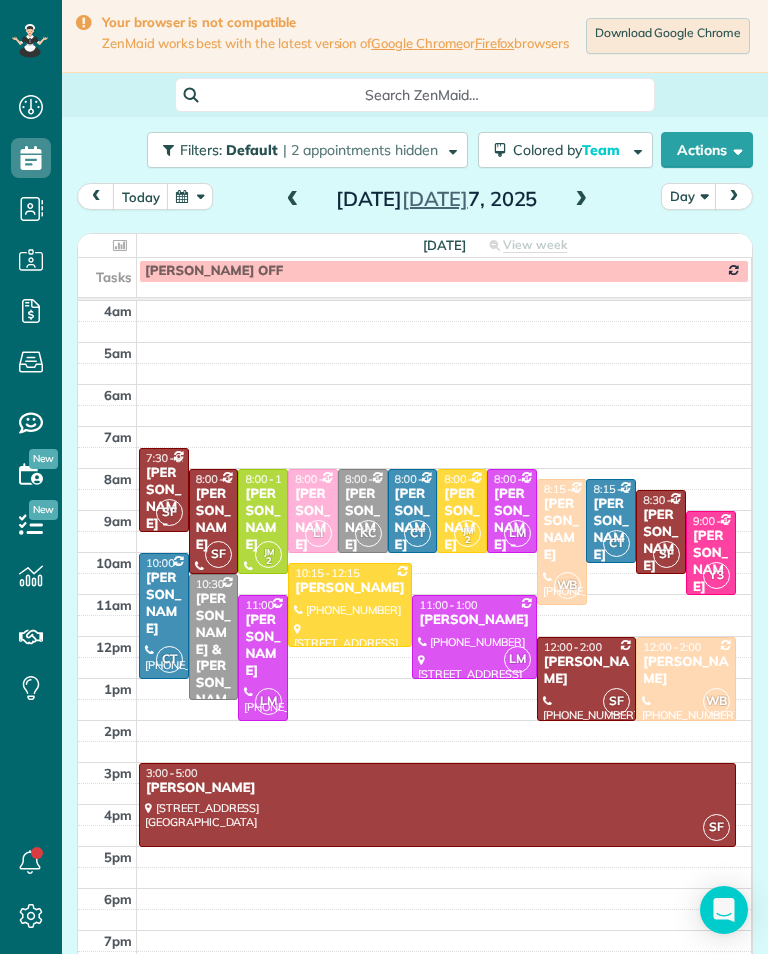 click on "Sonali Mehta" at bounding box center (611, 530) 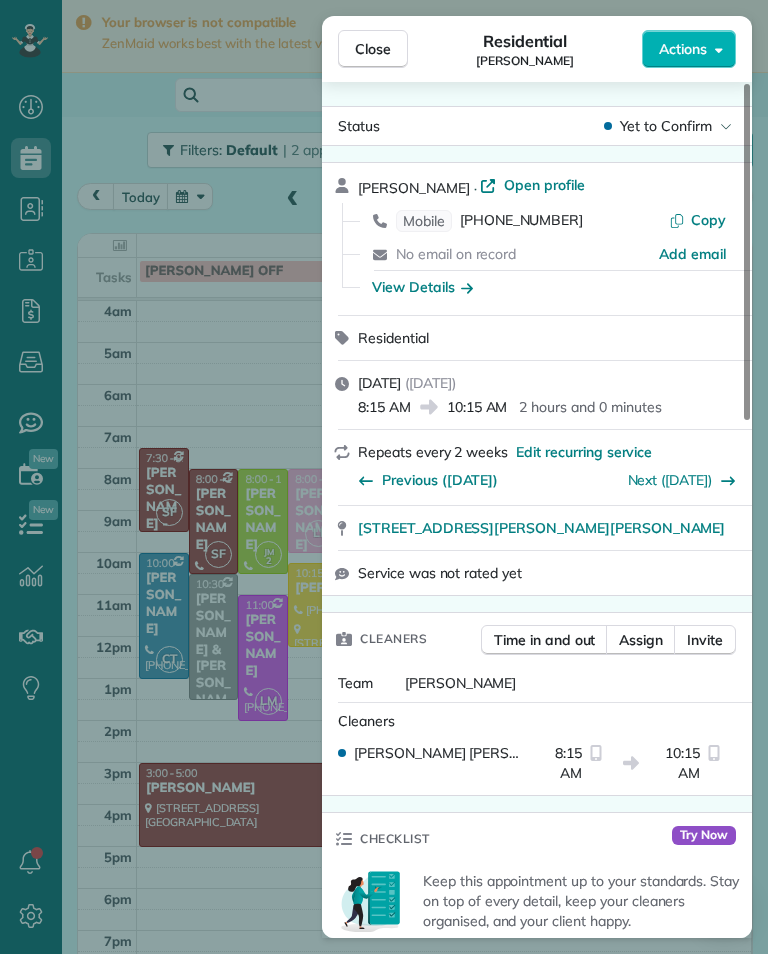 click on "(408) 250-7308" at bounding box center [521, 221] 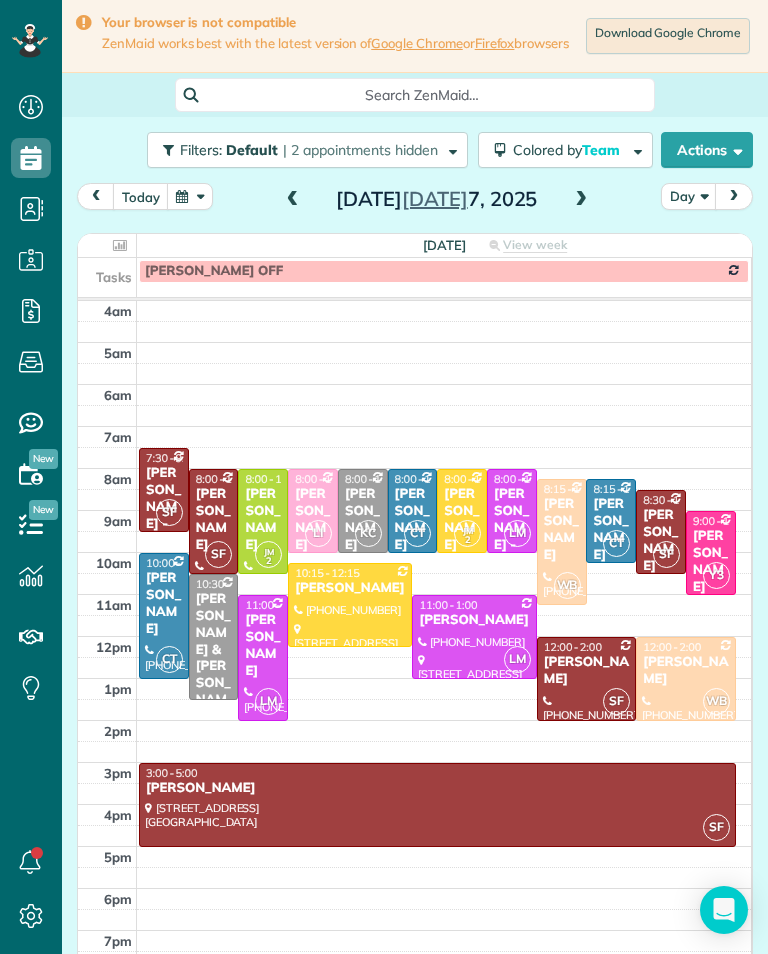 scroll, scrollTop: 985, scrollLeft: 62, axis: both 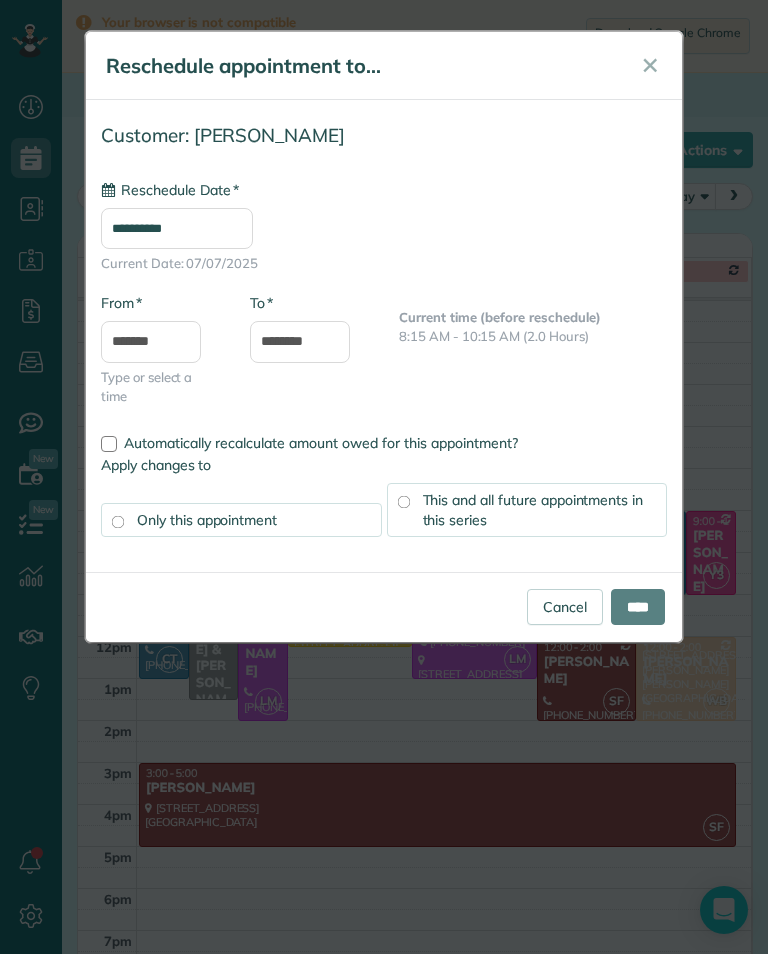 click on "**********" at bounding box center [177, 228] 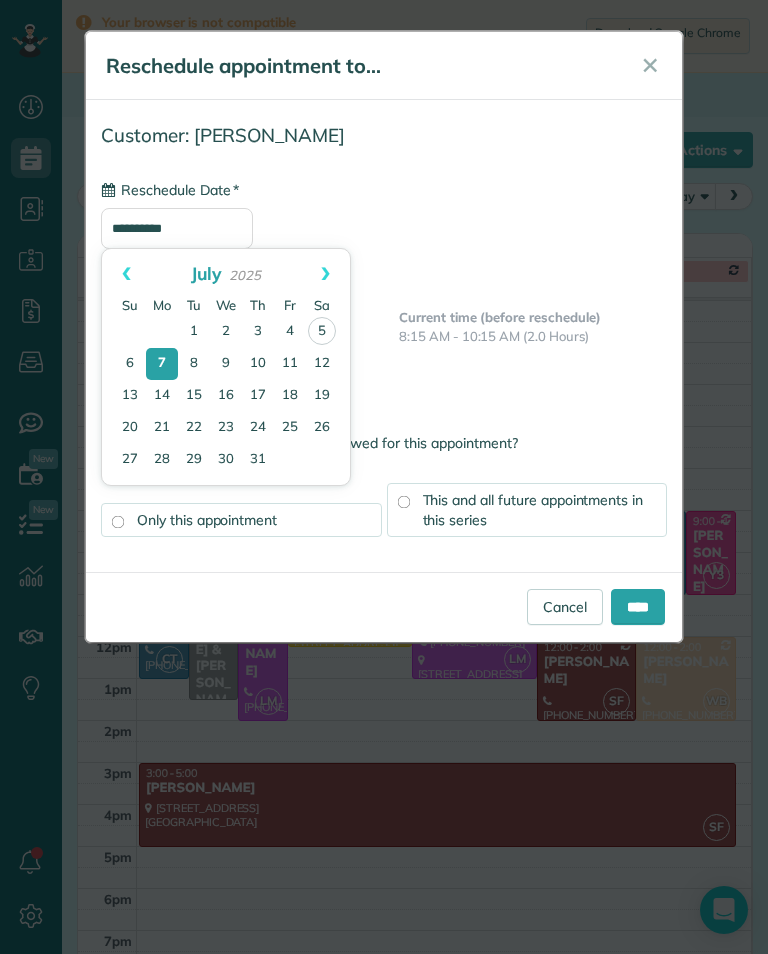 click on "14" at bounding box center [162, 396] 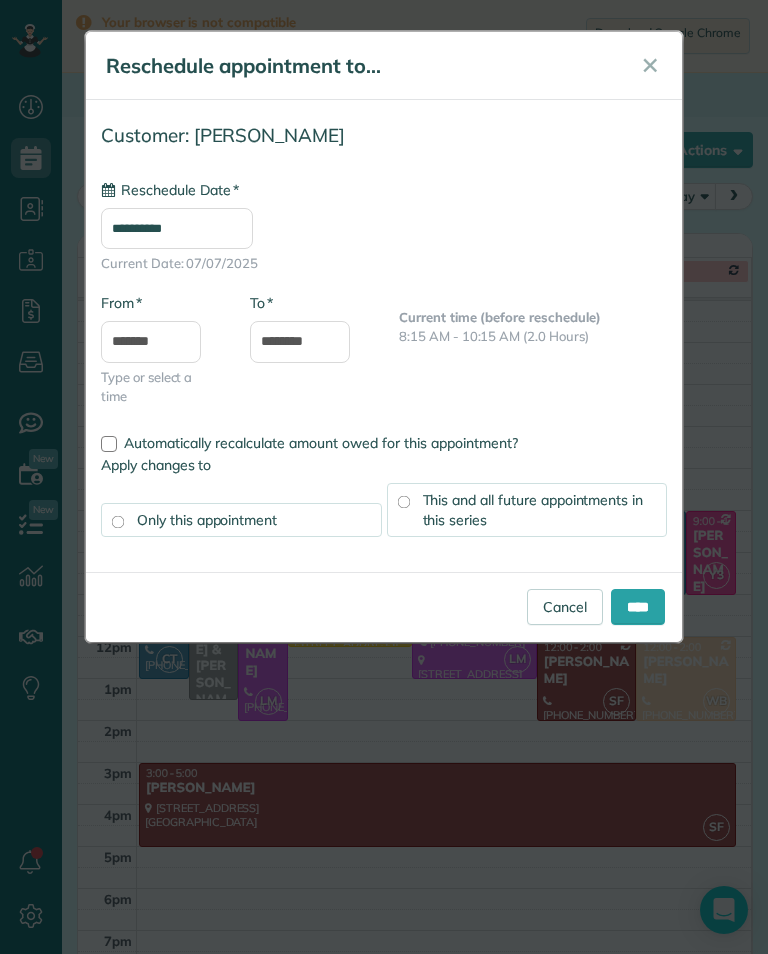 click on "This and all future appointments in this series" at bounding box center [527, 510] 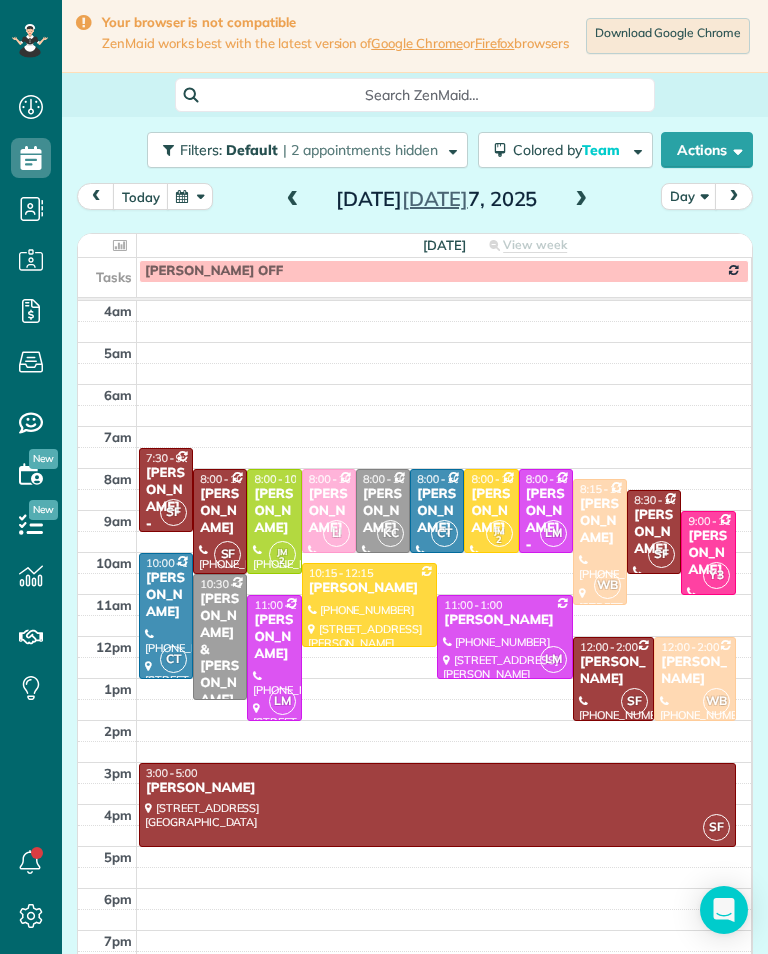 scroll, scrollTop: 985, scrollLeft: 62, axis: both 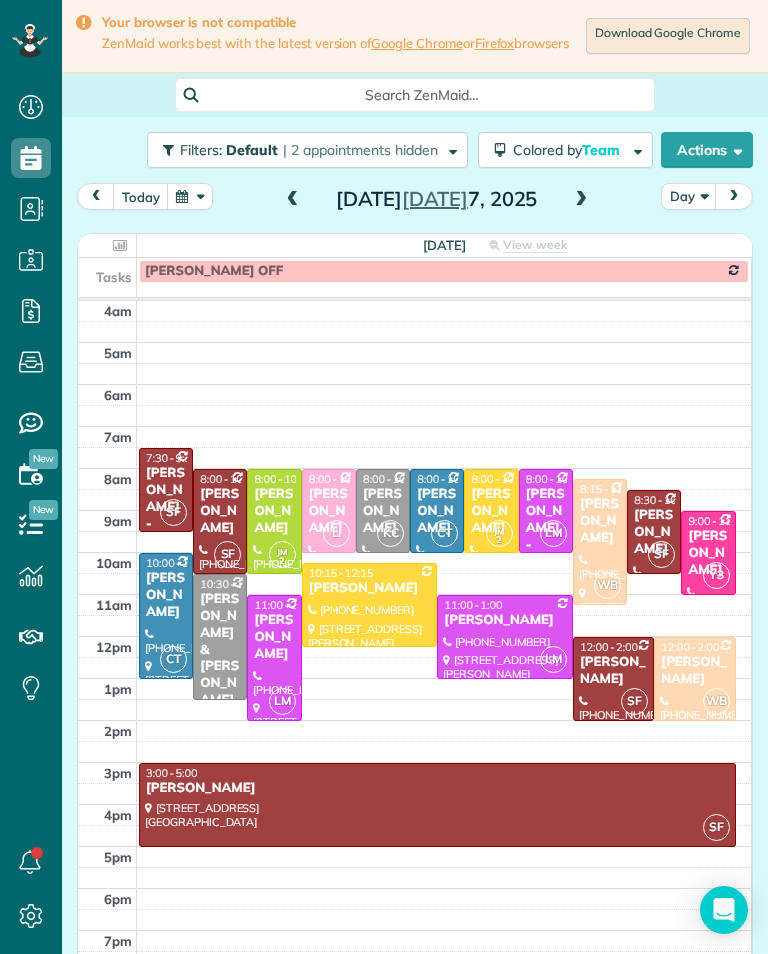 click at bounding box center (581, 200) 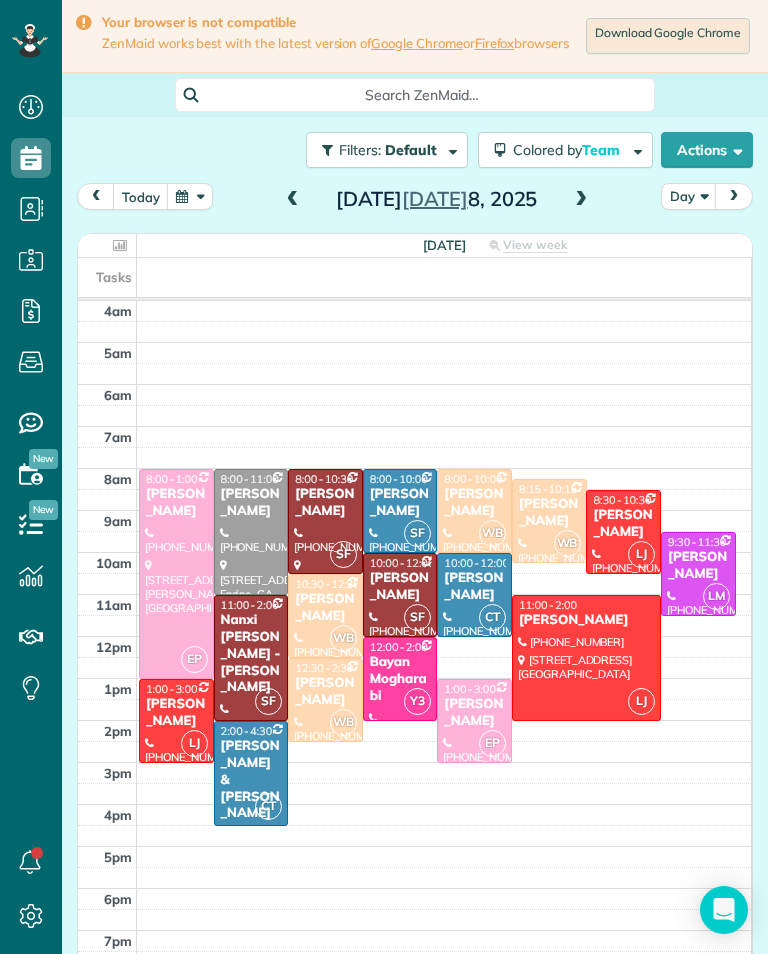 click on "Bayan Mogharabi" at bounding box center (400, 679) 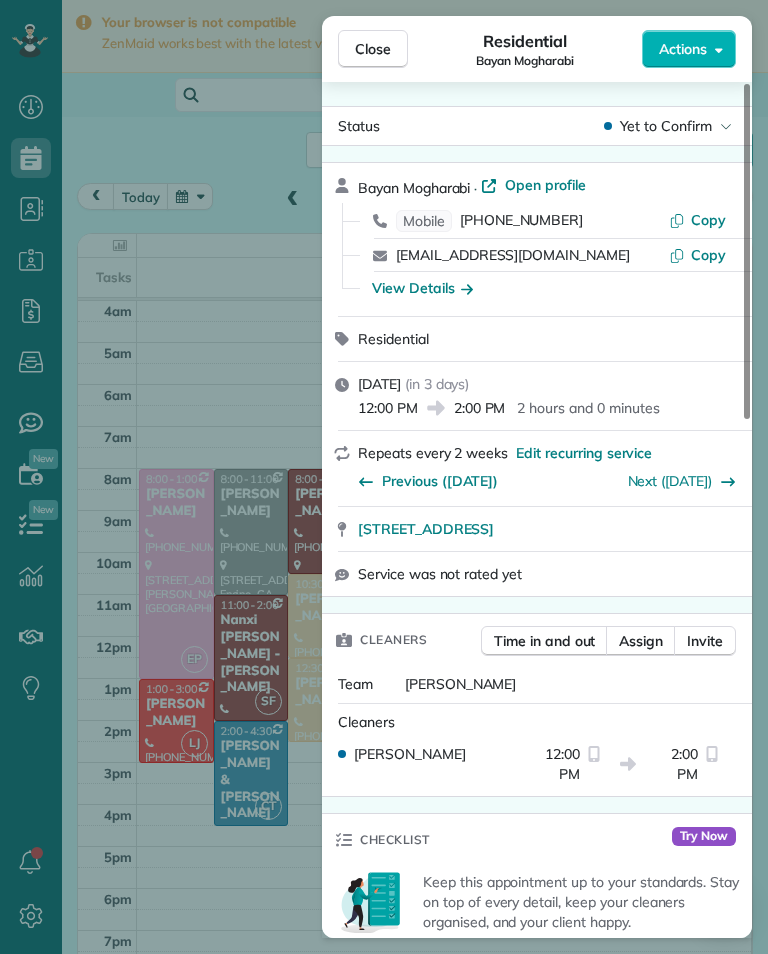 click on "Close" at bounding box center (373, 49) 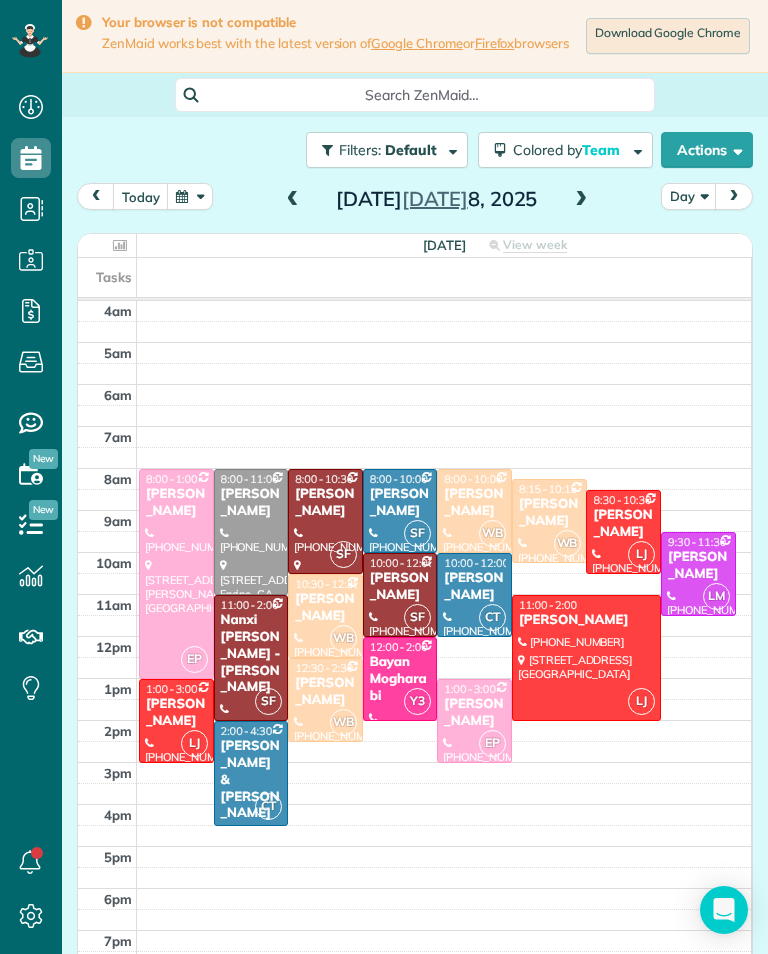 scroll, scrollTop: 985, scrollLeft: 62, axis: both 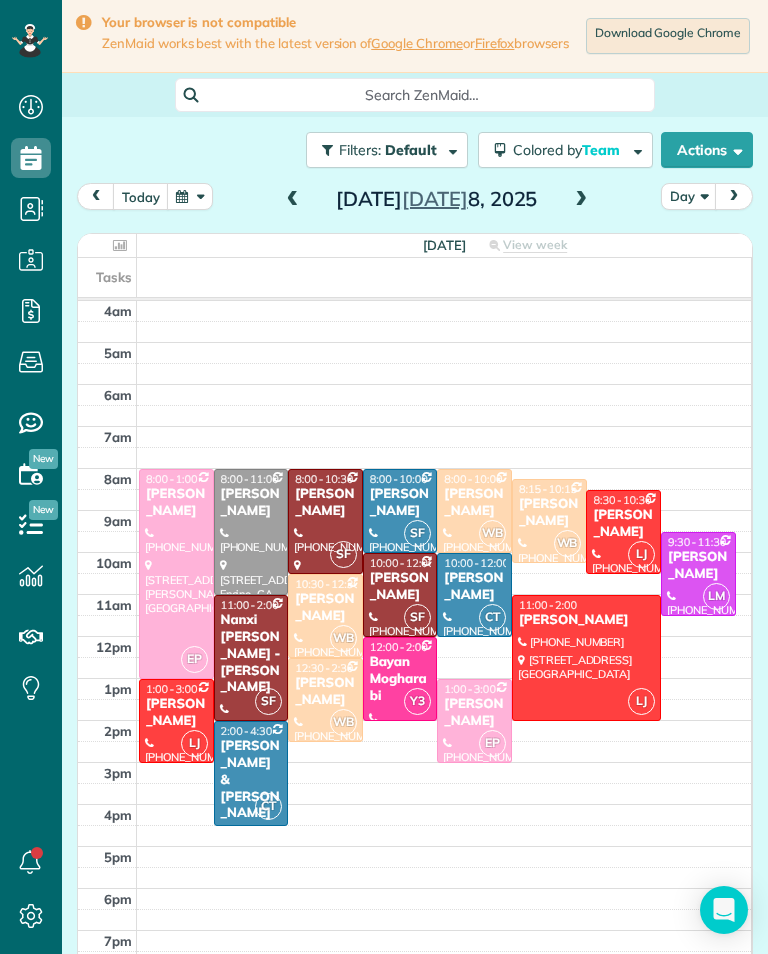click on "Google Chrome" at bounding box center [417, 43] 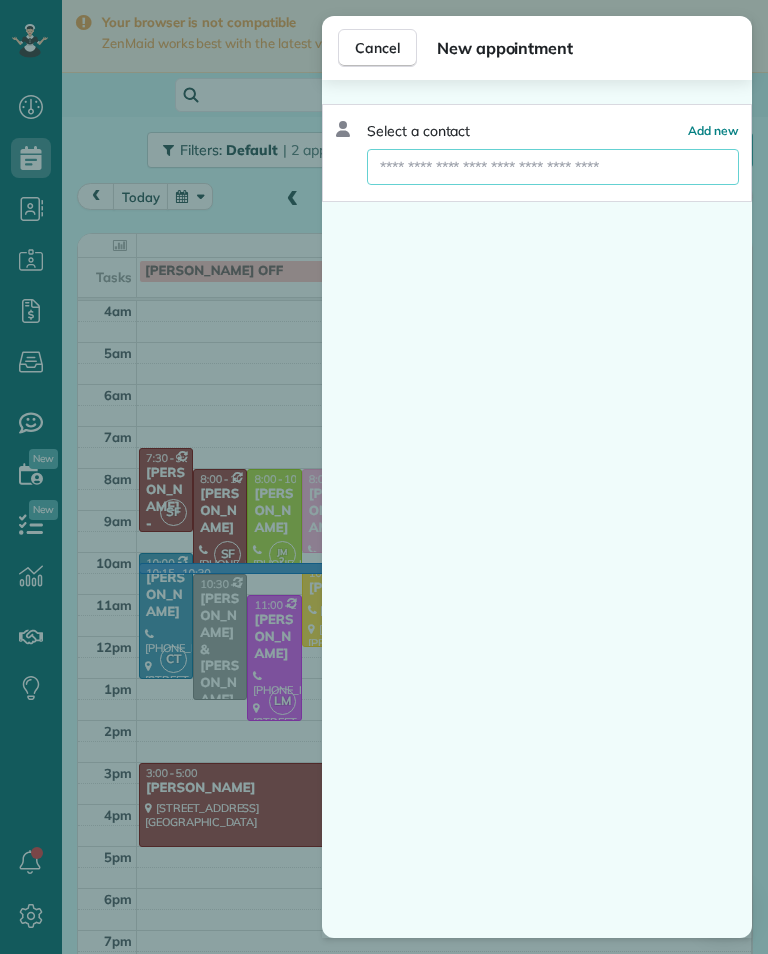 click at bounding box center (553, 167) 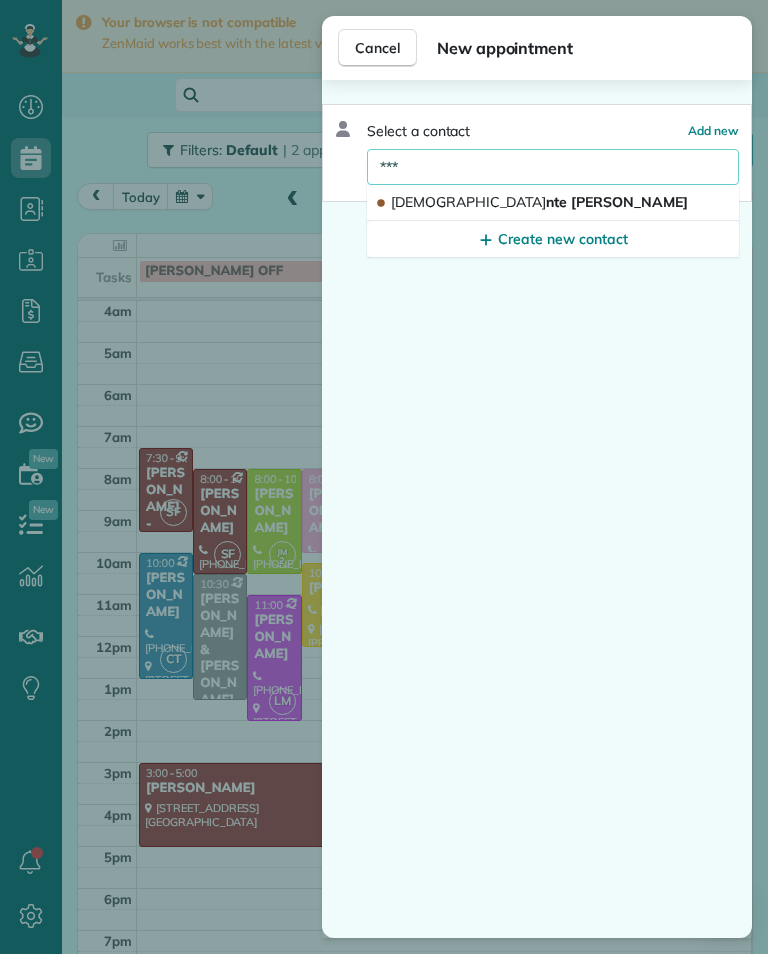 type on "****" 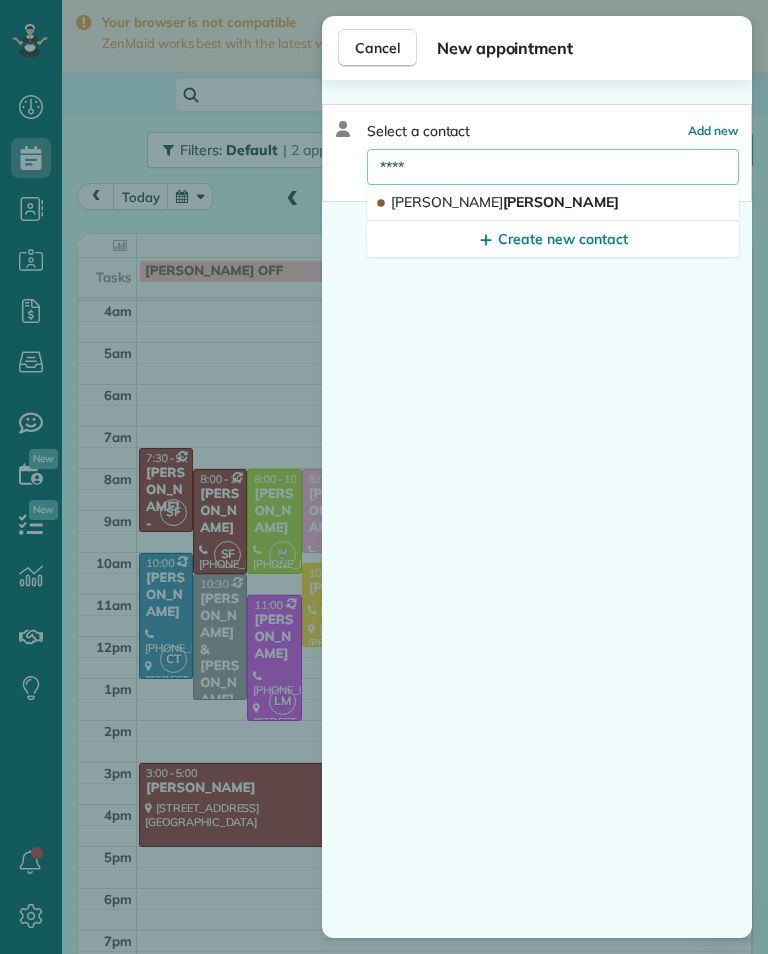 click on "Deon te Nash" at bounding box center (553, 203) 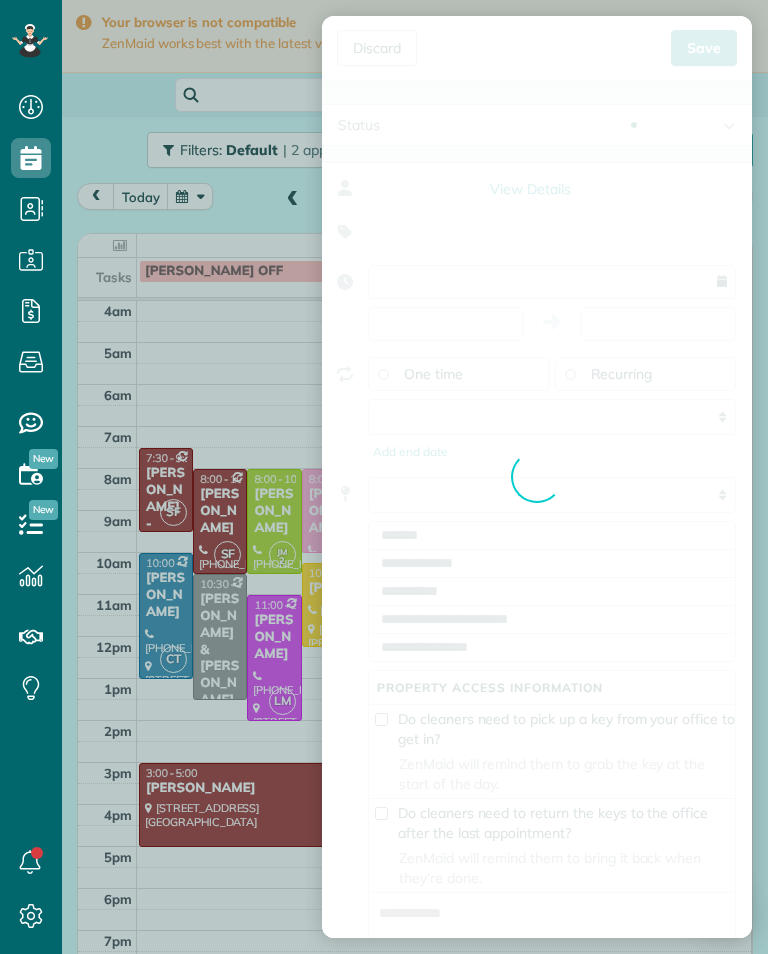 type on "**********" 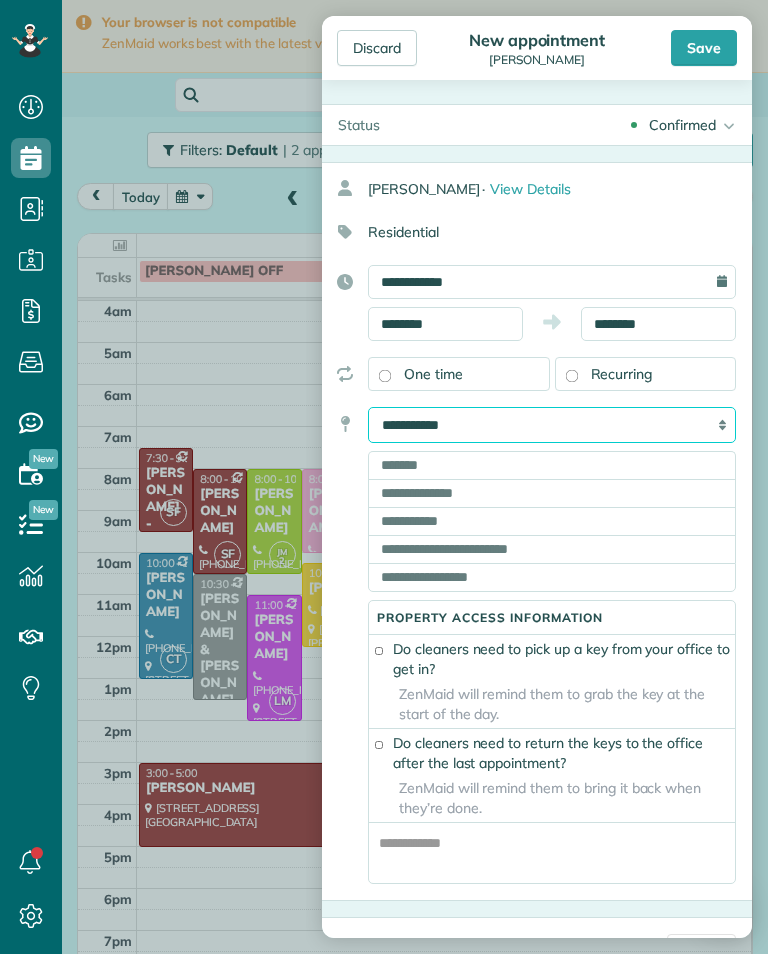 click on "**********" at bounding box center [552, 425] 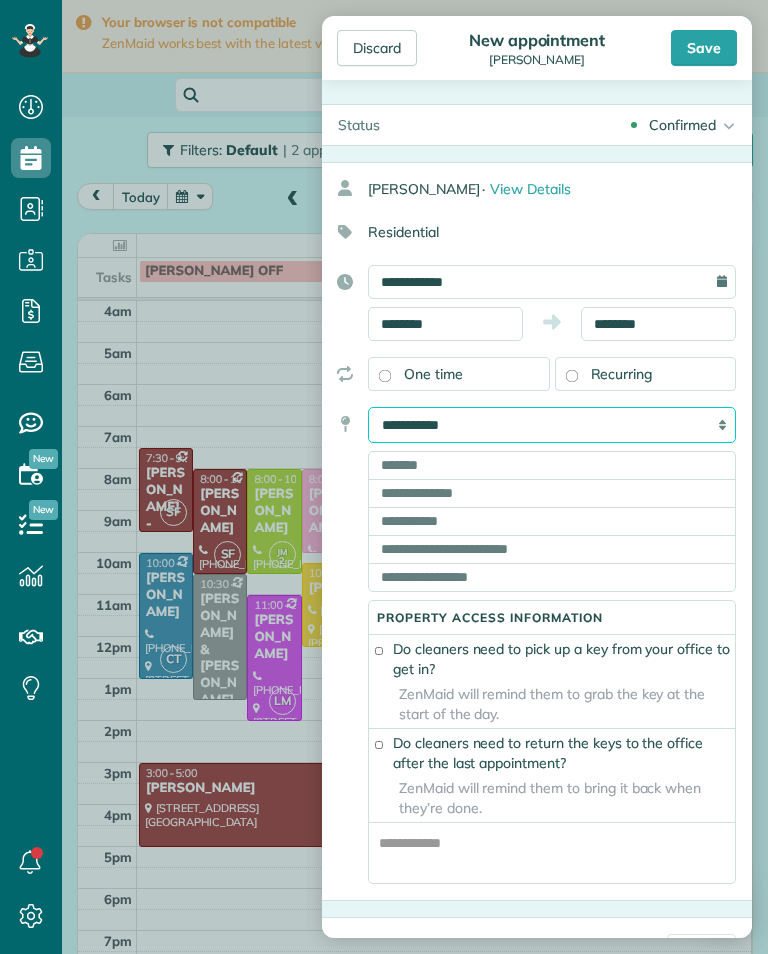 select on "******" 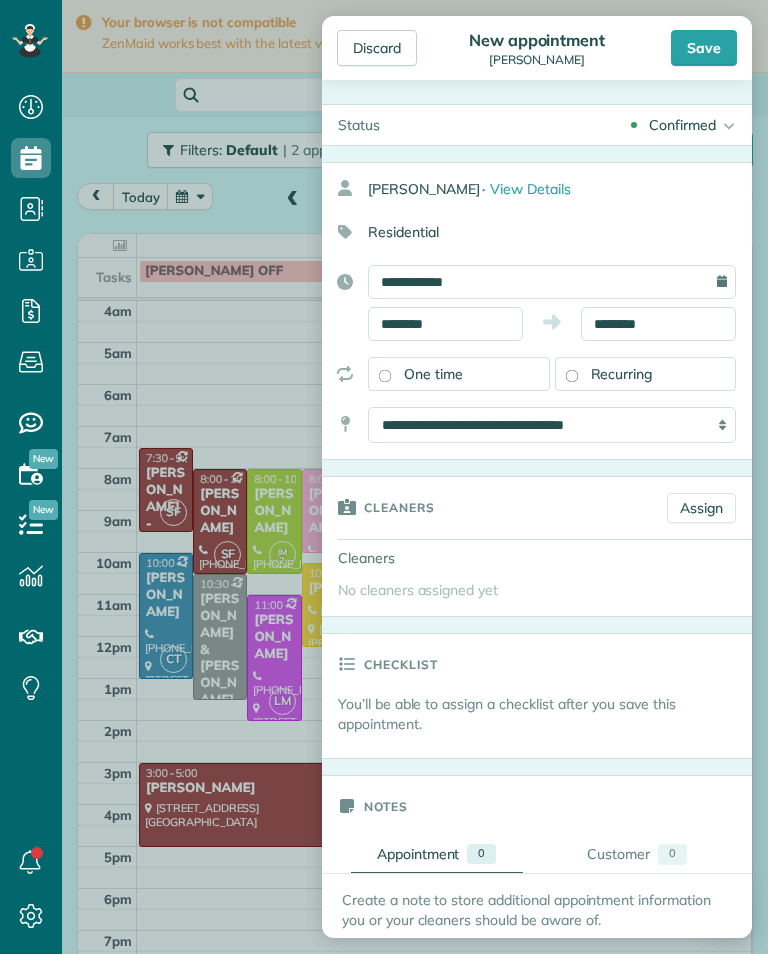 click on "Assign" at bounding box center [701, 508] 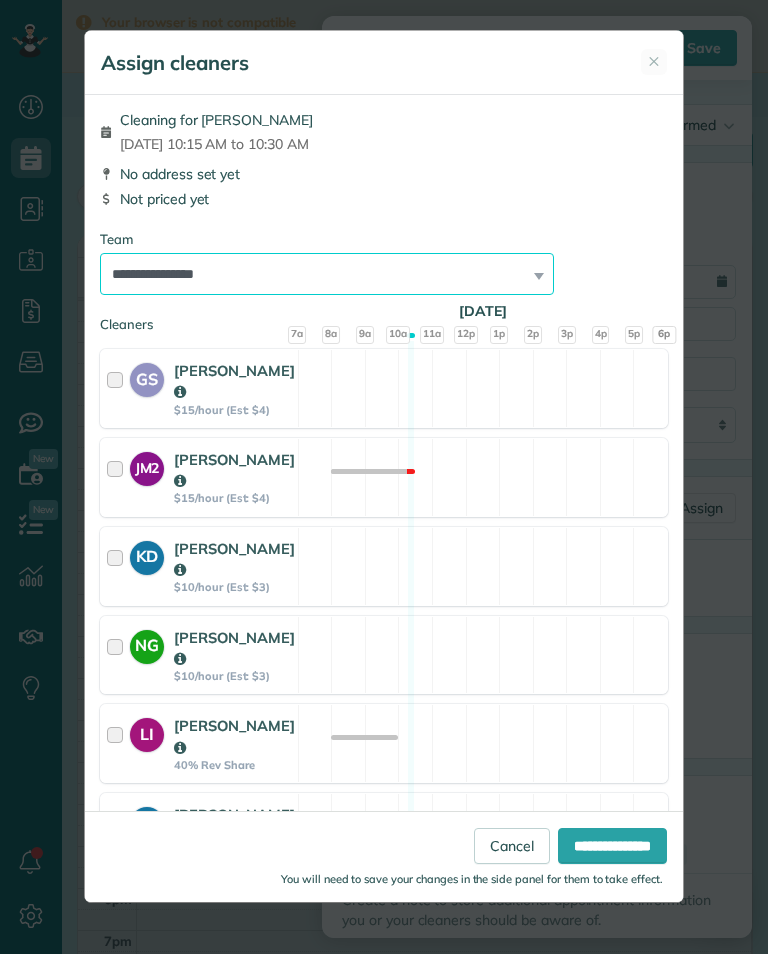 click on "**********" at bounding box center (327, 274) 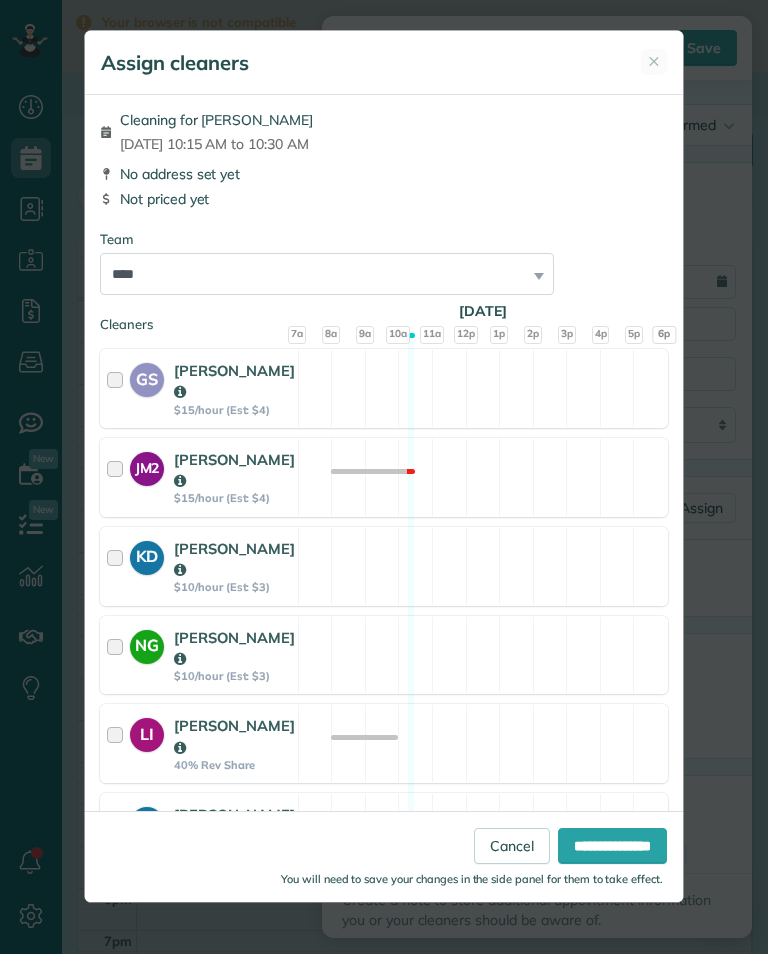 click on "**********" at bounding box center (612, 846) 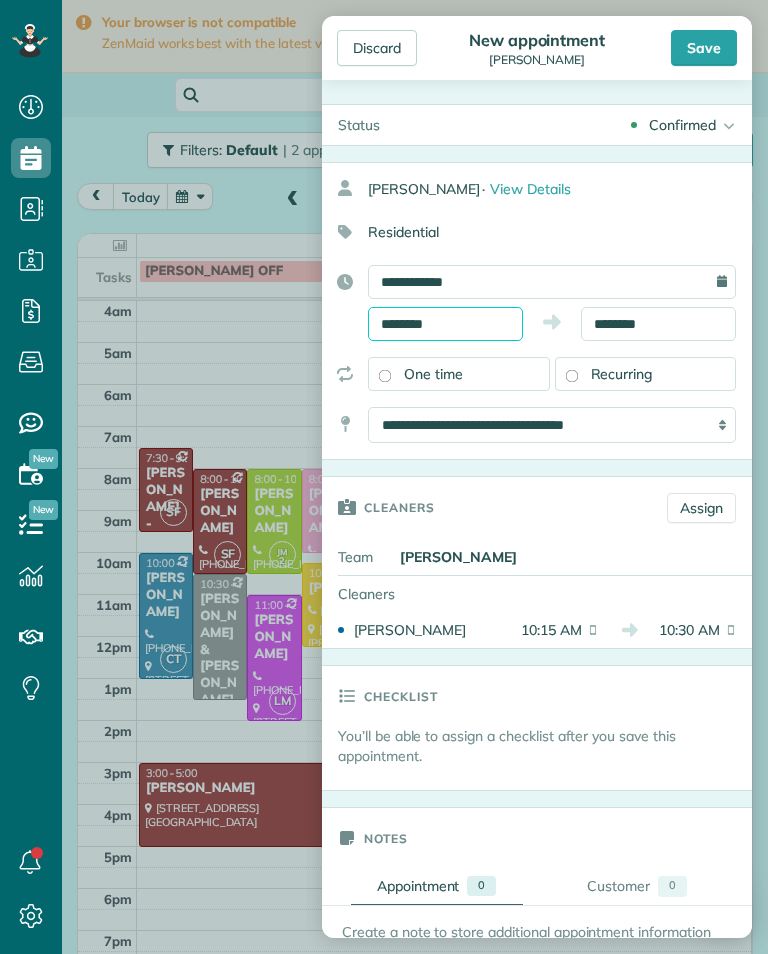 click on "Dashboard
Scheduling
Calendar View
List View
Dispatch View - Weekly scheduling (Beta)" at bounding box center [384, 477] 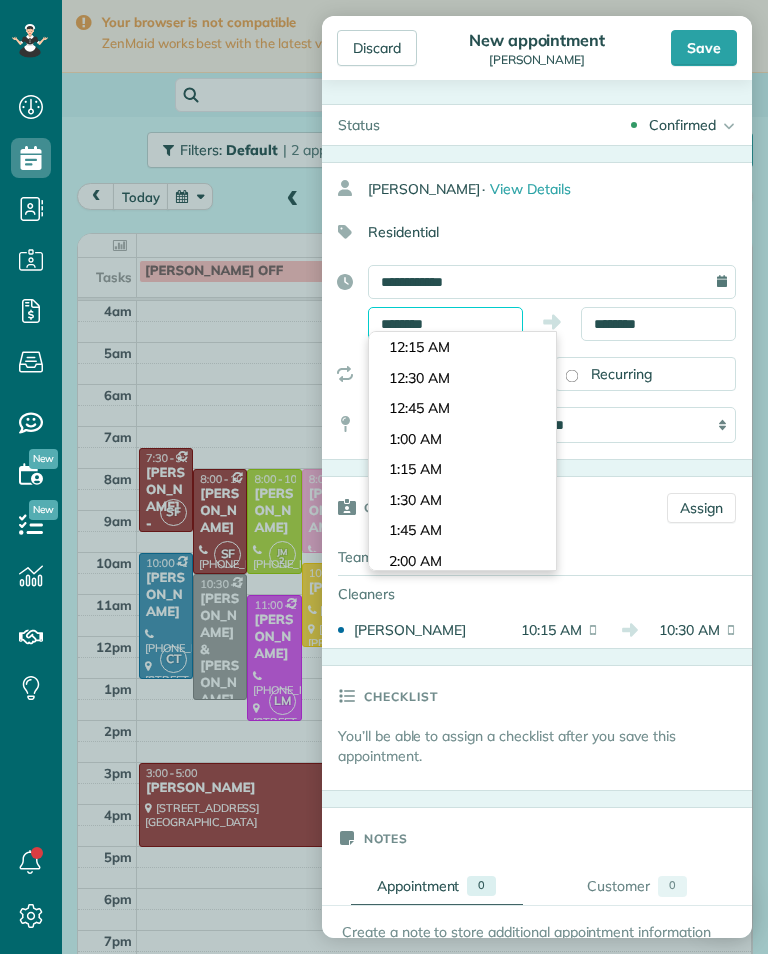 scroll, scrollTop: 1170, scrollLeft: 0, axis: vertical 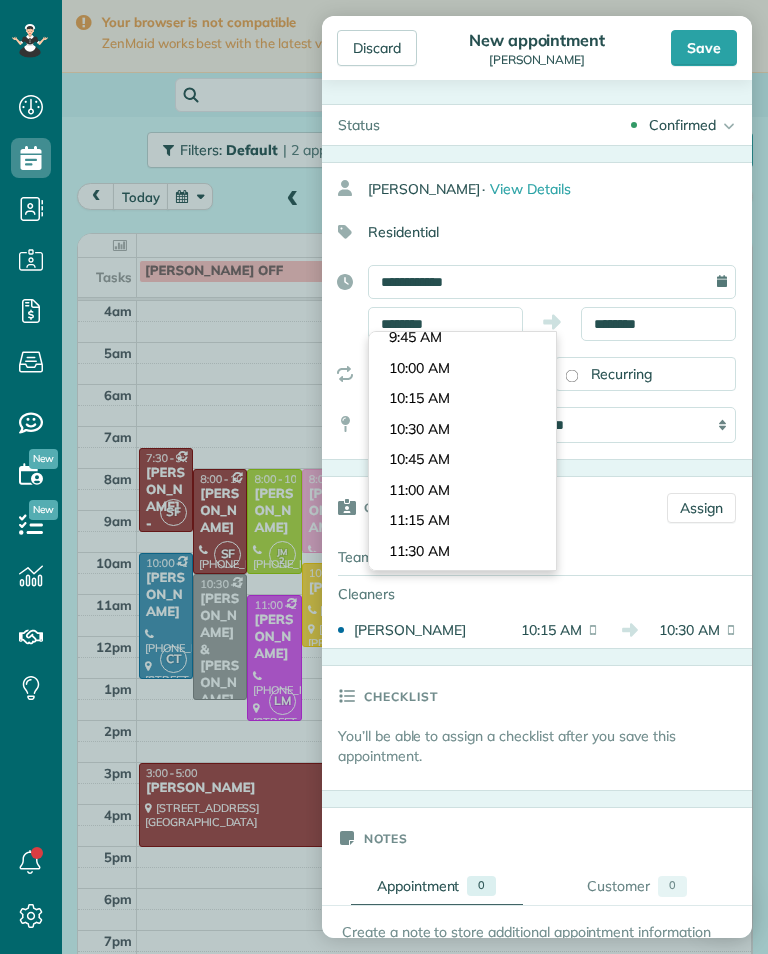 click on "Dashboard
Scheduling
Calendar View
List View
Dispatch View - Weekly scheduling (Beta)" at bounding box center (384, 477) 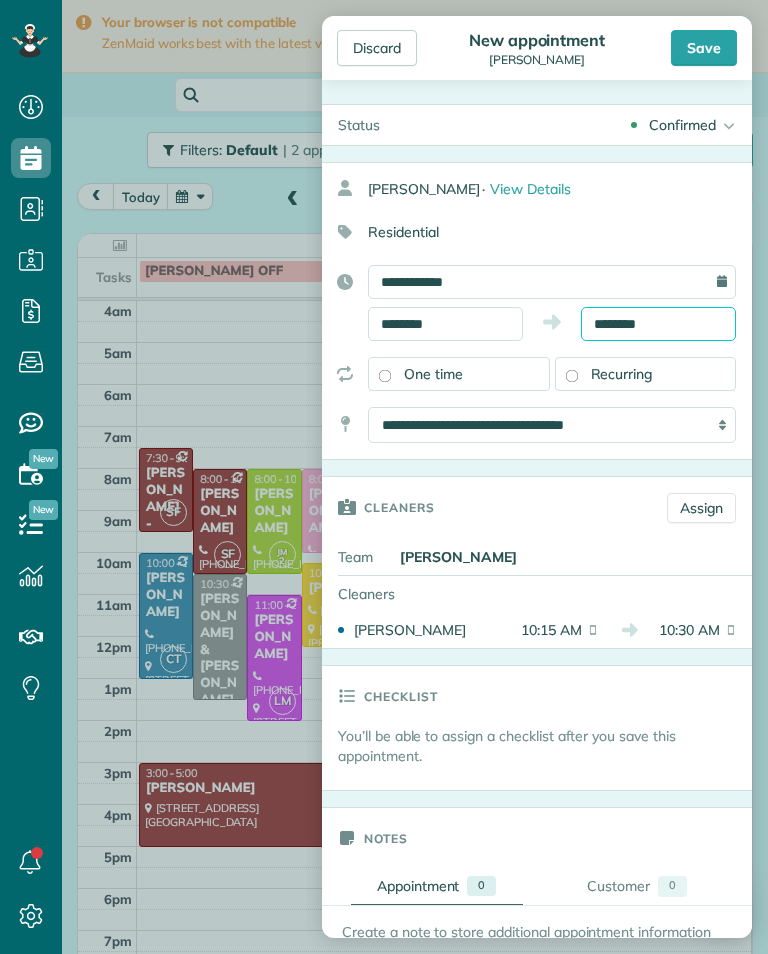 click on "********" at bounding box center (658, 324) 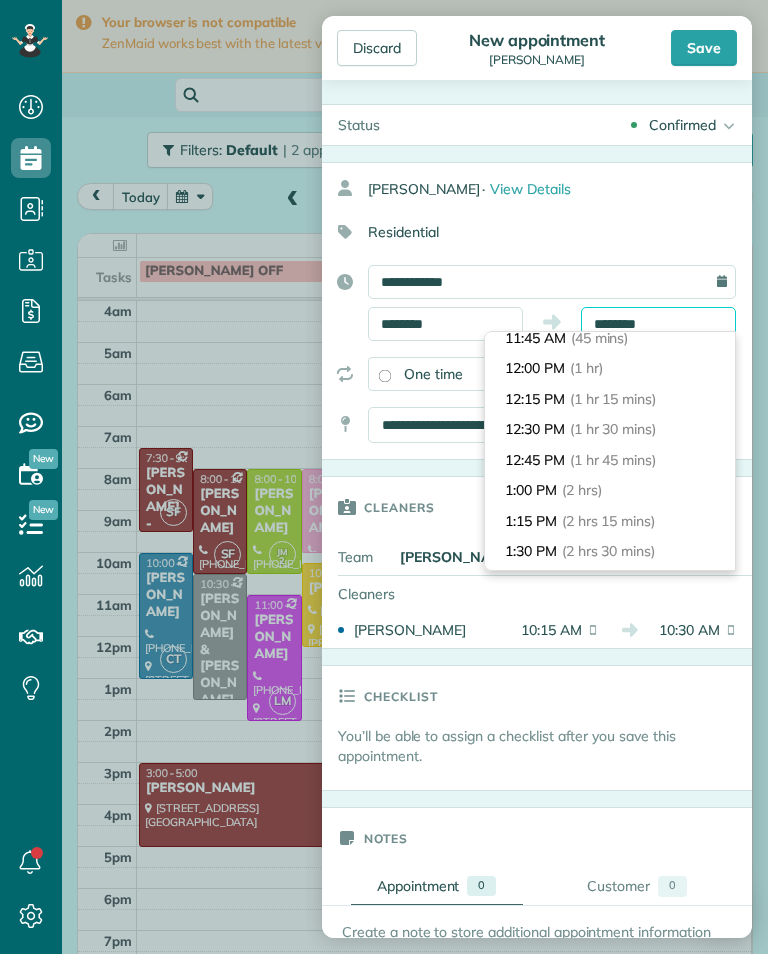 scroll, scrollTop: 112, scrollLeft: 0, axis: vertical 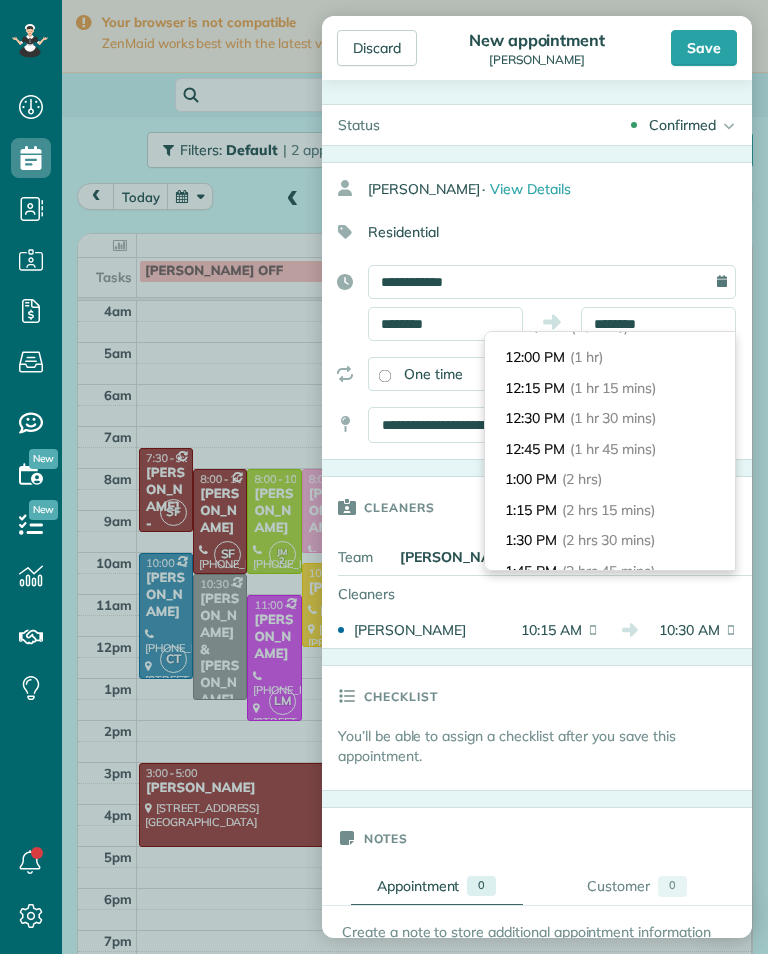 click on "(2 hrs)" at bounding box center (582, 479) 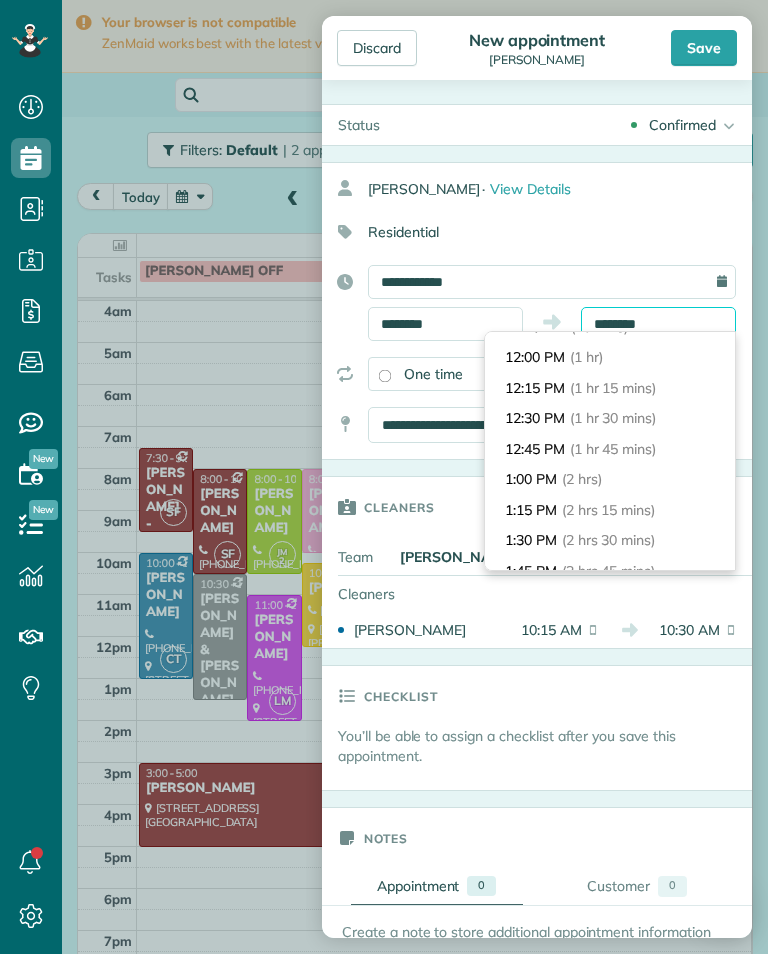 type on "*******" 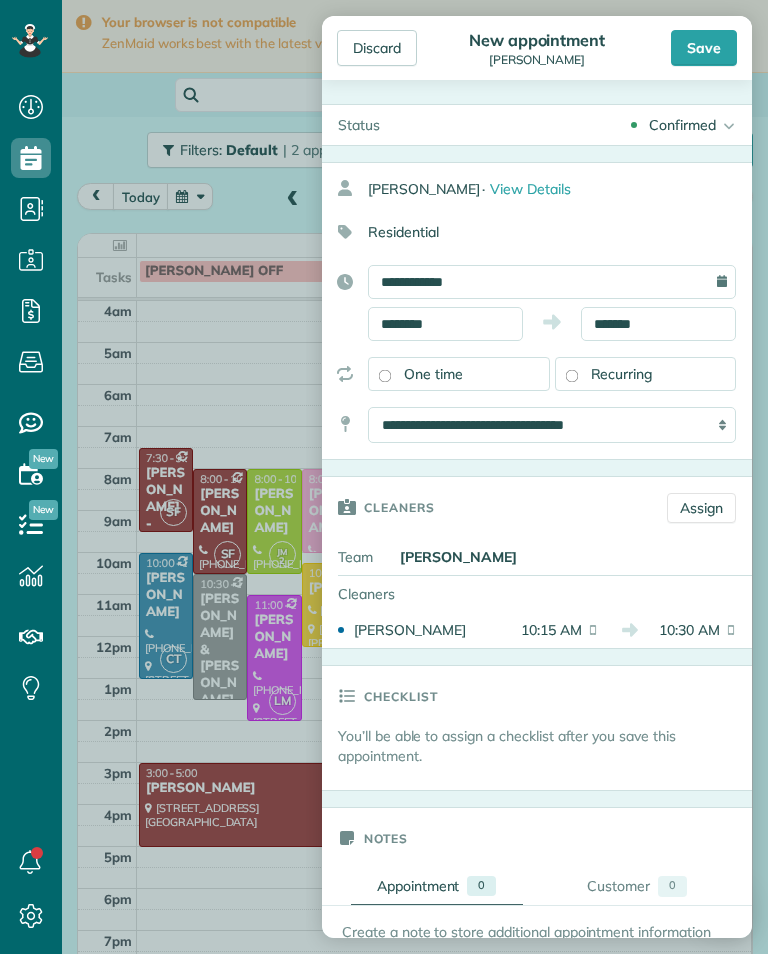 click on "Save" at bounding box center (704, 48) 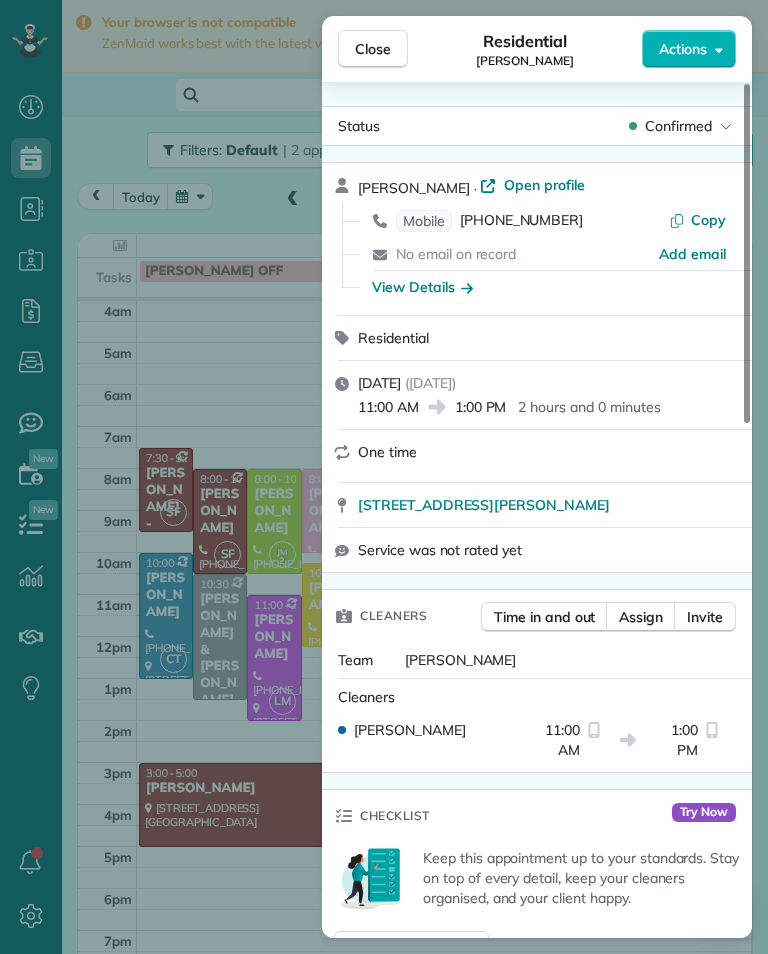 click on "Close Residential Deonte Nash Actions Status Confirmed Deonte Nash · Open profile Mobile (310) 922-5488 Copy No email on record Add email View Details Residential Monday, July 07, 2025 ( in 2 days ) 11:00 AM 1:00 PM 2 hours and 0 minutes One time 344 Hauser blvd Los Angeles ca 90036 Service was not rated yet Cleaners Time in and out Assign Invite Team Yuri Cleaners Yuri   11:00 AM 1:00 PM Checklist Try Now Keep this appointment up to your standards. Stay on top of every detail, keep your cleaners organised, and your client happy. Assign a checklist Watch a 5 min demo Billing Billing actions Price $0.00 Overcharge $0.00 Discount $0.00 Coupon discount - Primary tax - Secondary tax - Total appointment price $0.00 Tips collected New feature! $0.00 Mark as paid Total including tip $0.00 Get paid online in no-time! Send an invoice and reward your cleaners with tips Charge customer credit card Appointment custom fields Key # - Work items No work items to display Notes Appointment 0 Customer 0 New note New note" at bounding box center (384, 477) 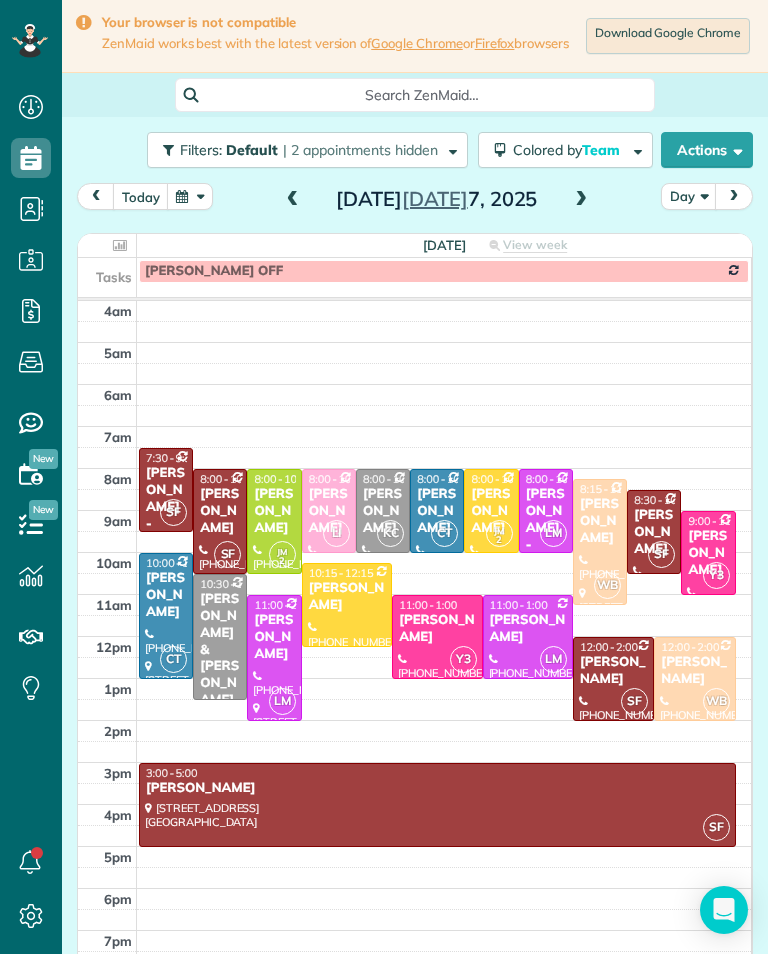 scroll, scrollTop: 985, scrollLeft: 62, axis: both 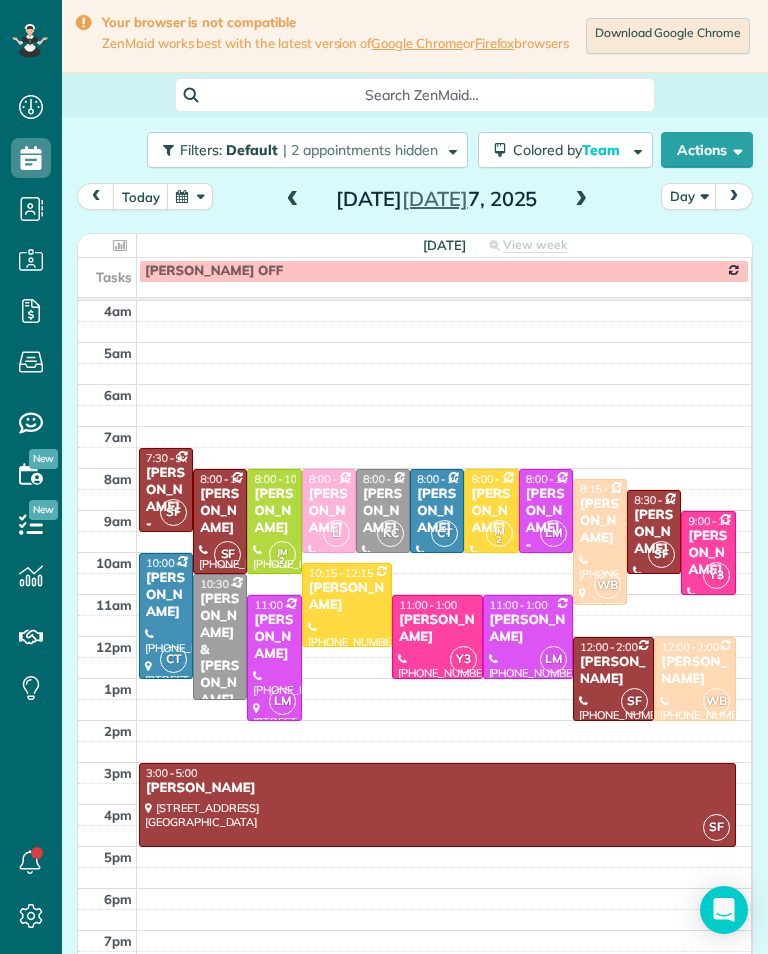 click at bounding box center [581, 200] 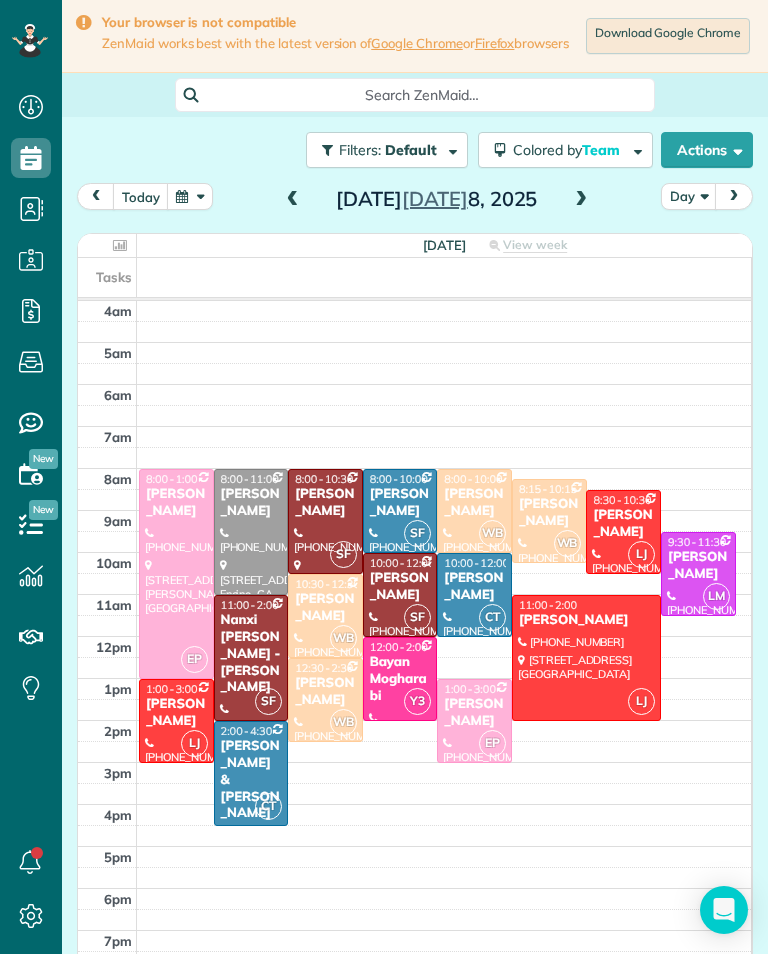 click on "8:00 - 10:00" at bounding box center (473, 479) 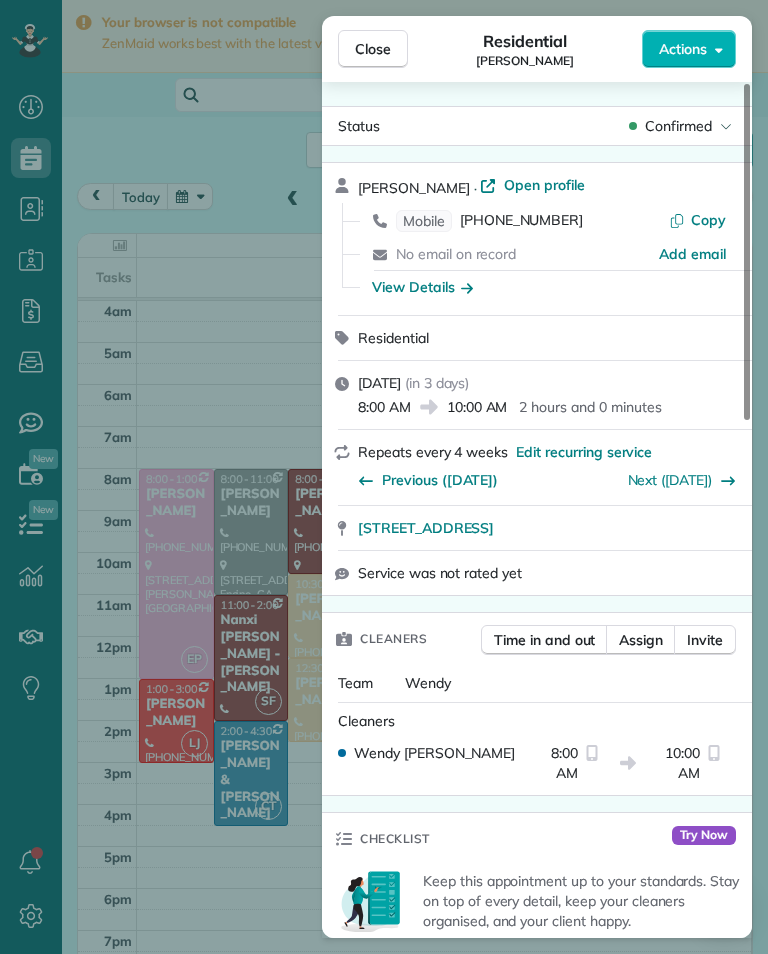 click on "(630) 544-8177" at bounding box center (521, 221) 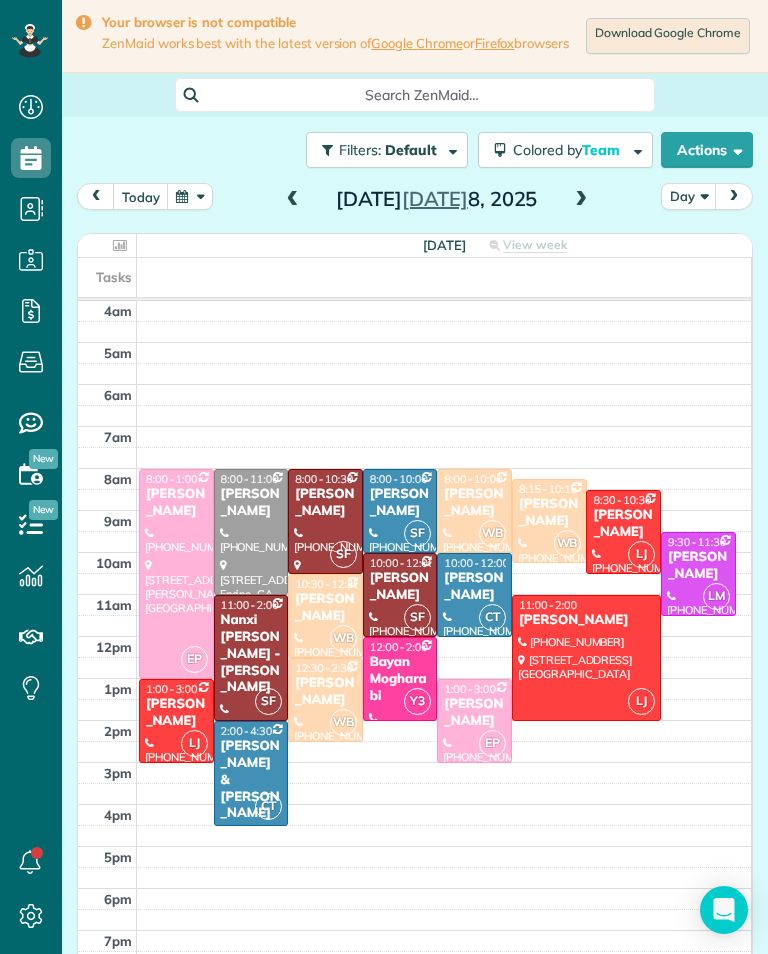 click on "Tuesday  Jul  8, 2025" at bounding box center (437, 199) 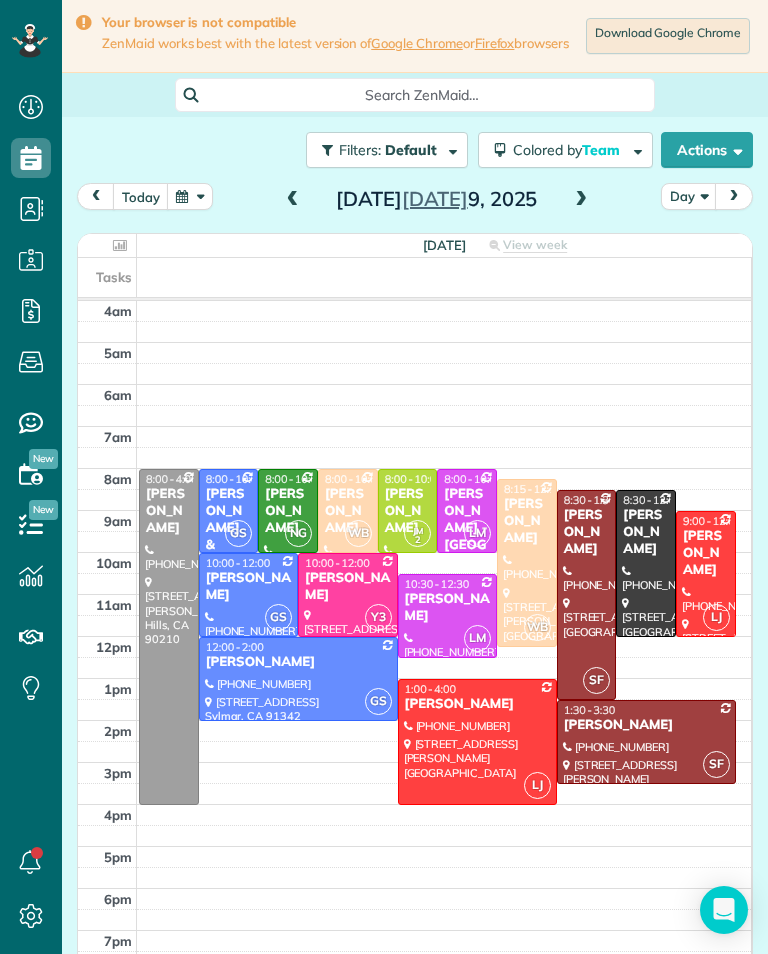 click on "Marsha Gilbert" at bounding box center [347, 587] 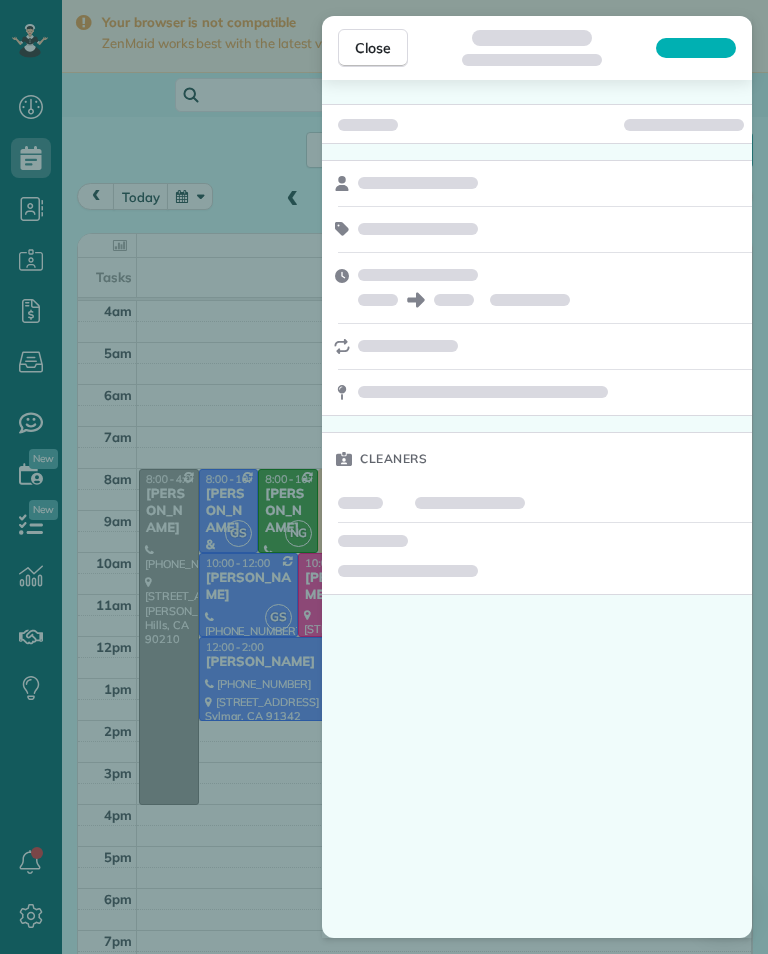 click on "Close   Cleaners" at bounding box center [384, 477] 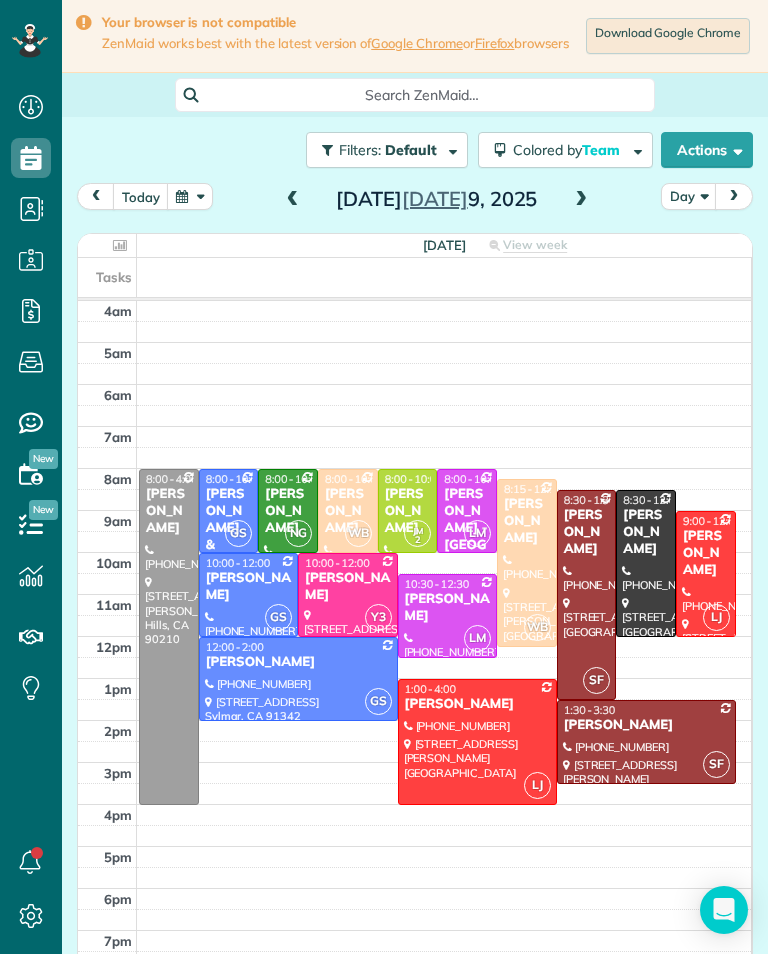 click at bounding box center [581, 200] 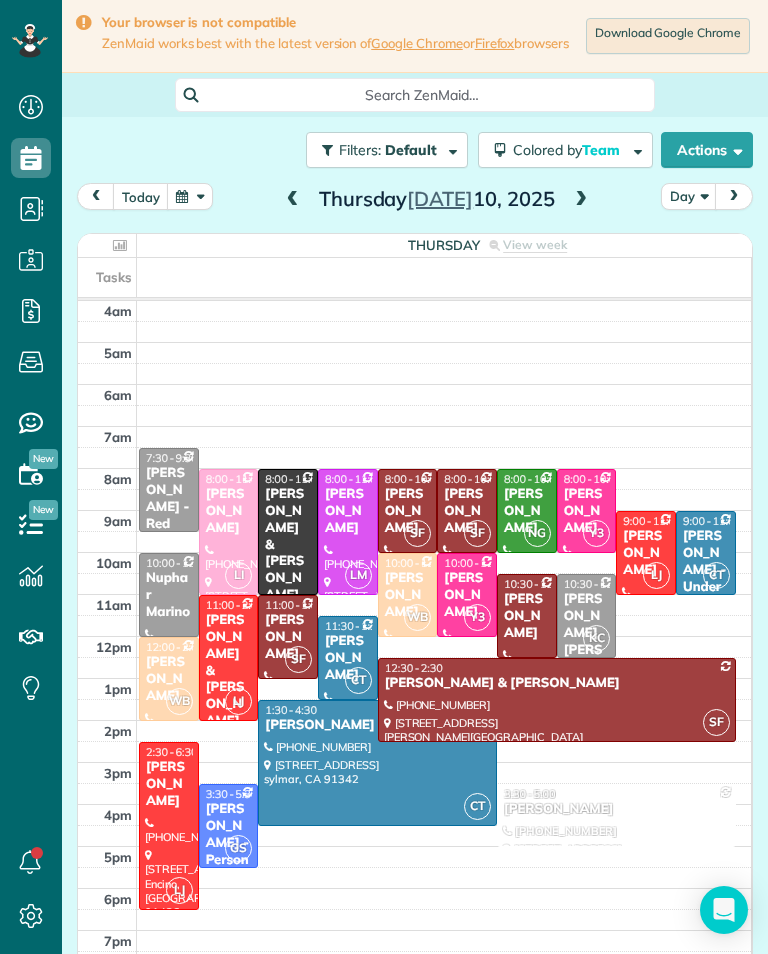 click at bounding box center (293, 200) 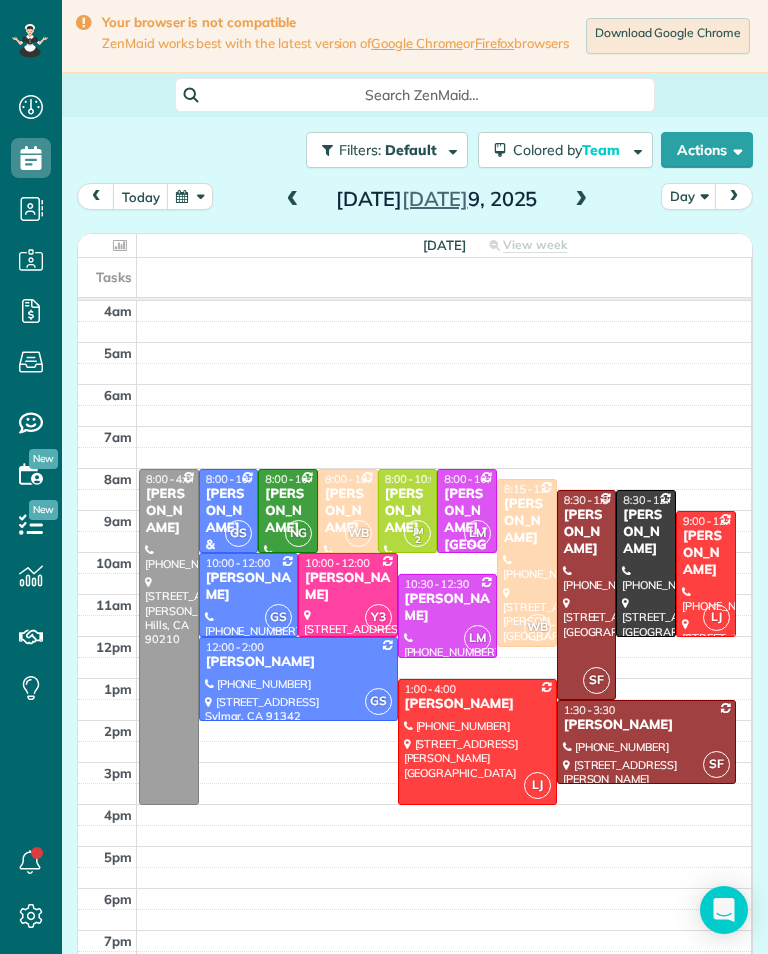 click at bounding box center (293, 200) 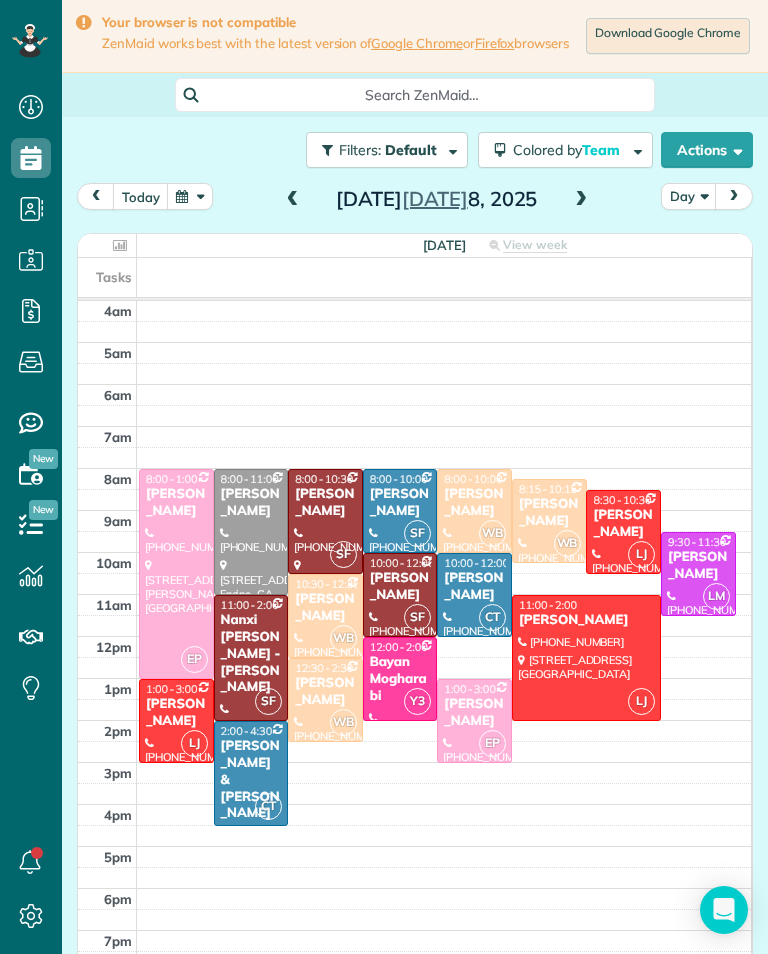 click at bounding box center [581, 200] 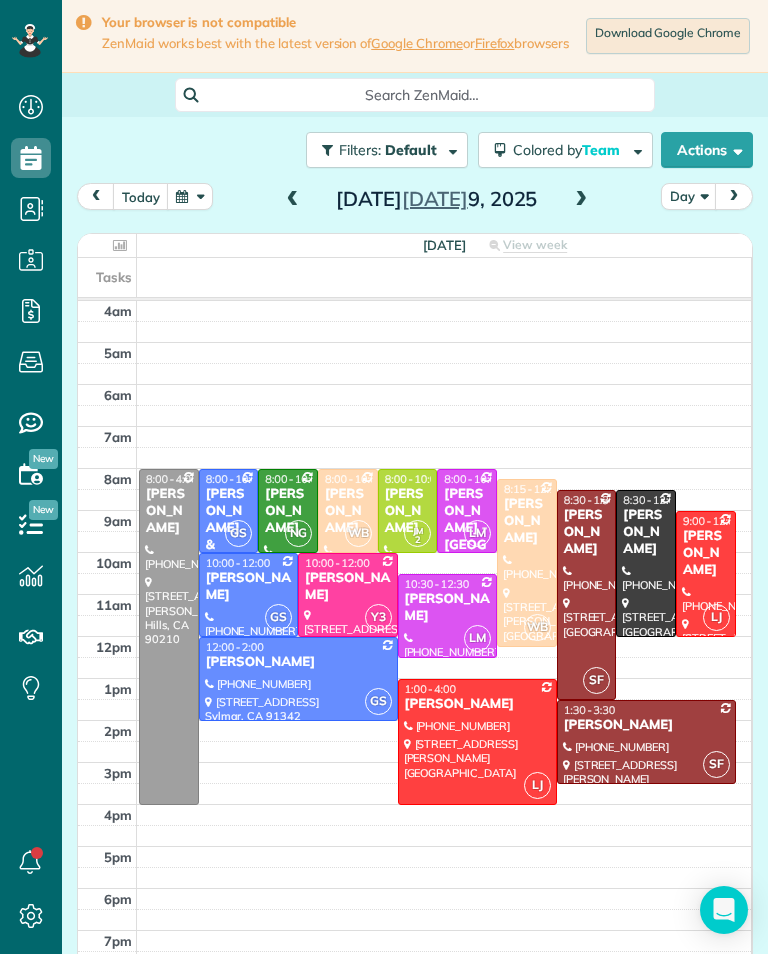 click on "Susan Mastandrea" at bounding box center [408, 511] 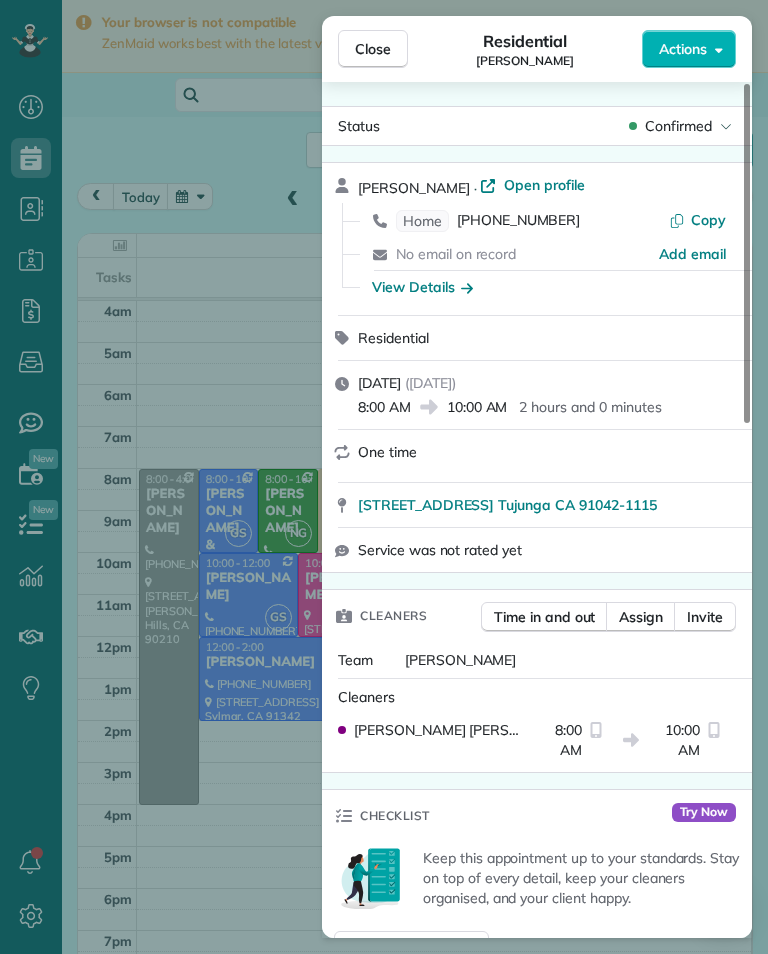 click on "(818) 404-5971" at bounding box center (518, 221) 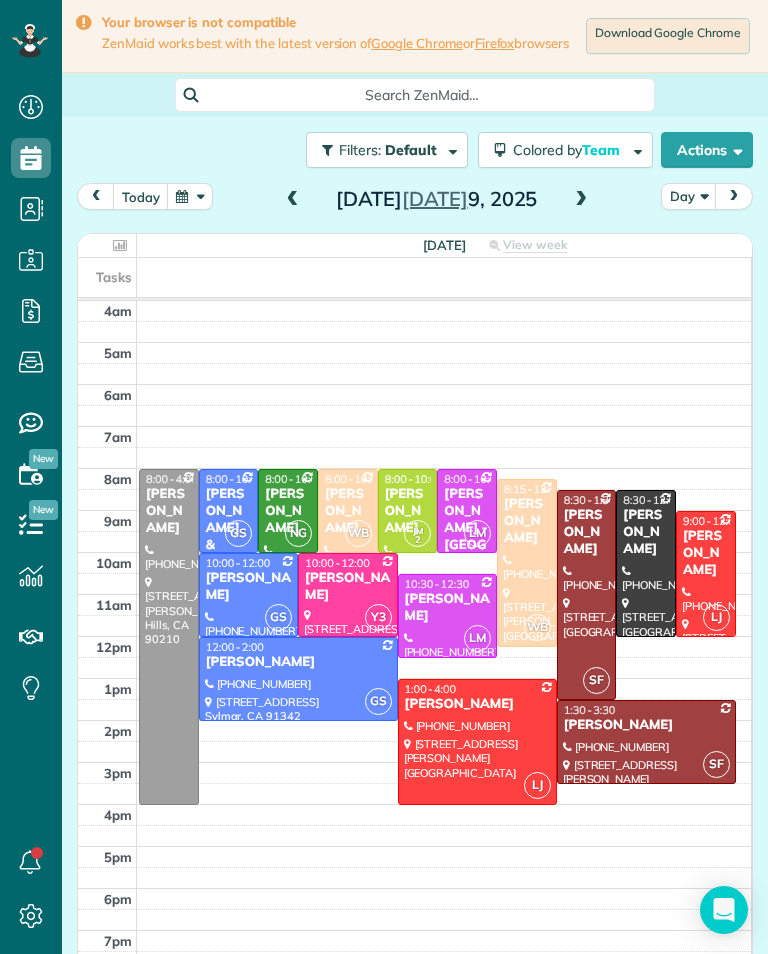 click at bounding box center [293, 200] 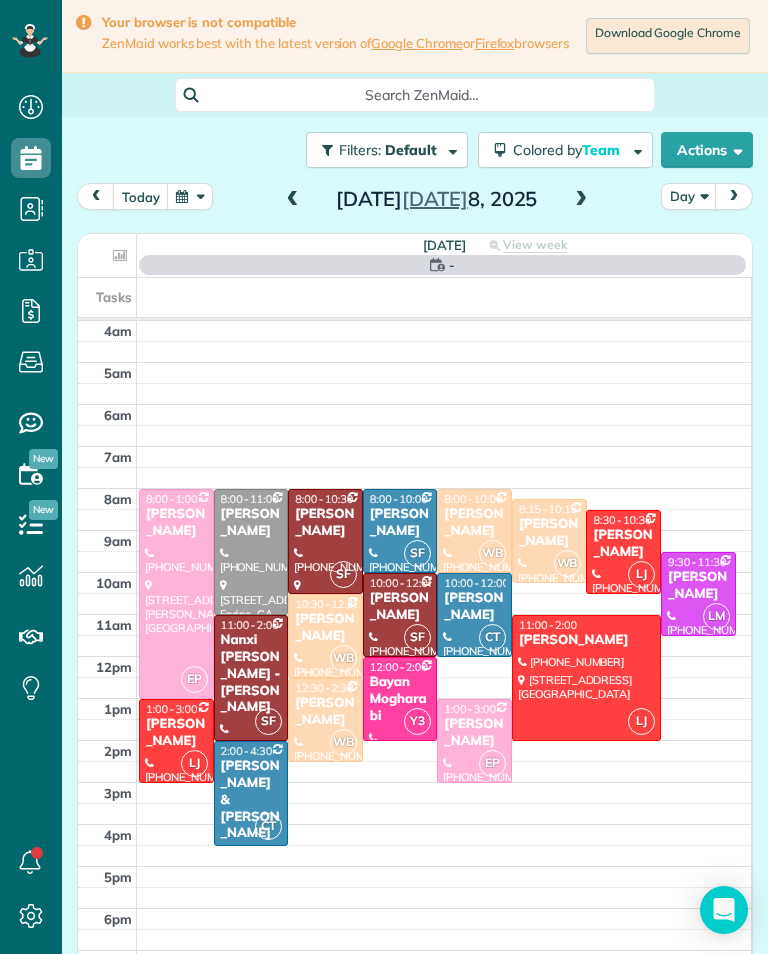 click at bounding box center (293, 200) 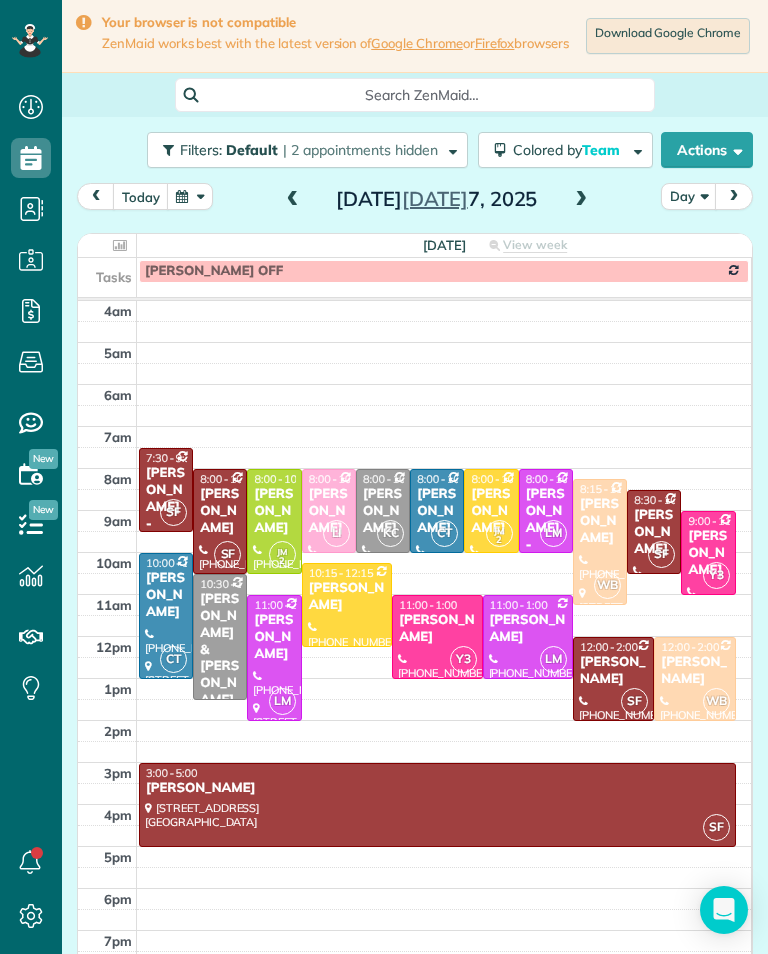 click on "David Israel" at bounding box center [694, 671] 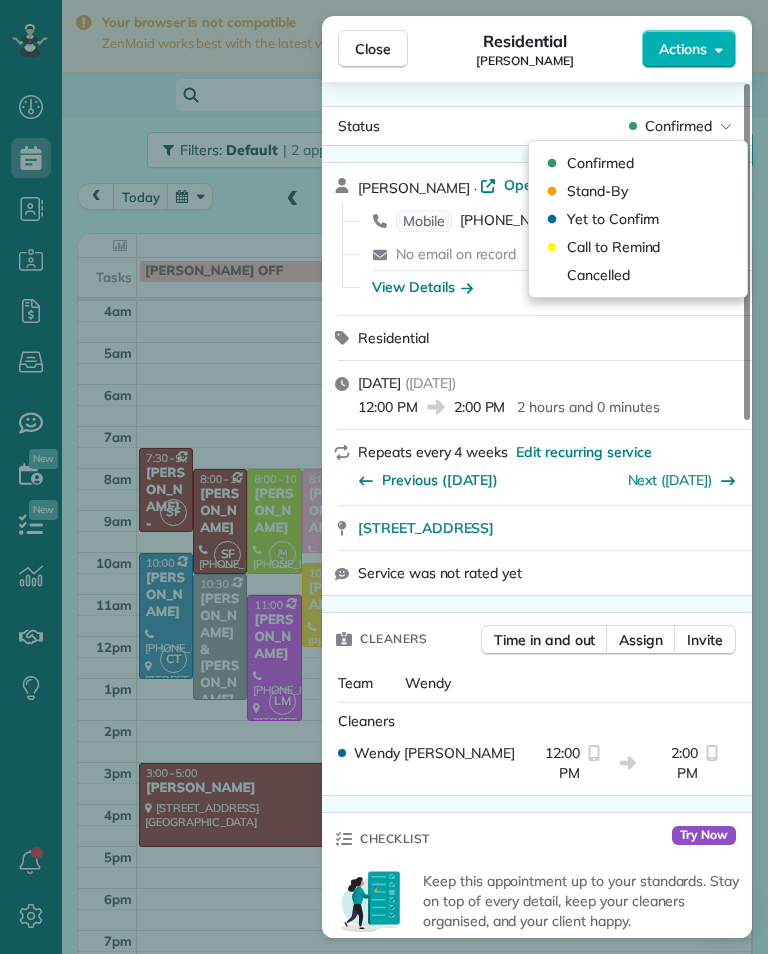 click on "Cancelled" at bounding box center (638, 275) 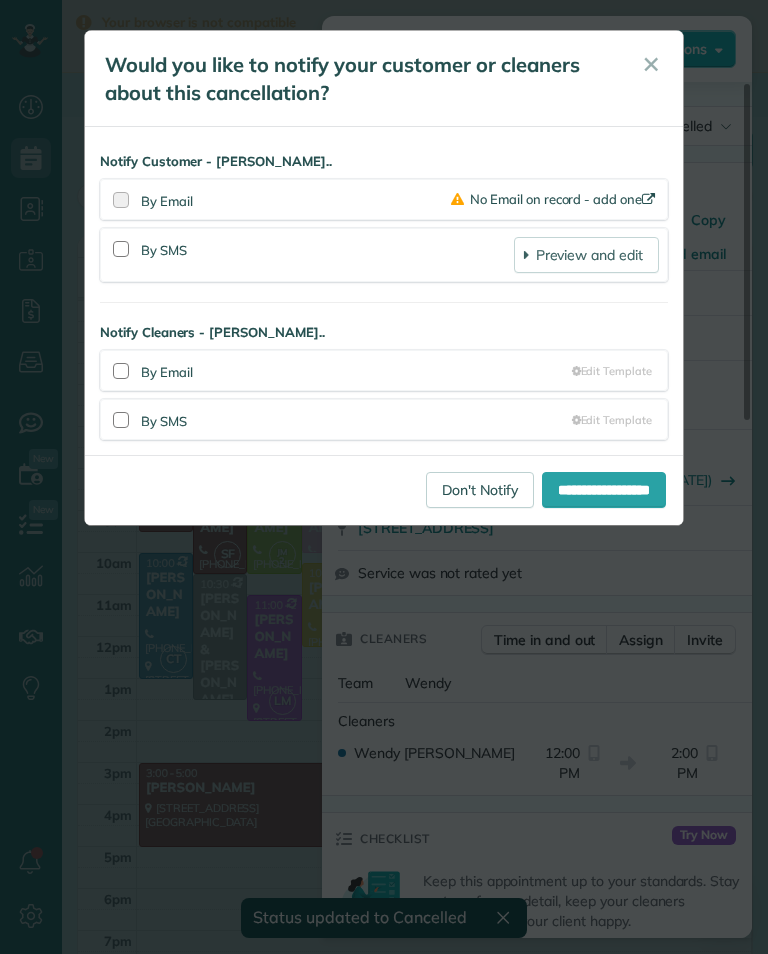 click on "Don't Notify" at bounding box center (480, 490) 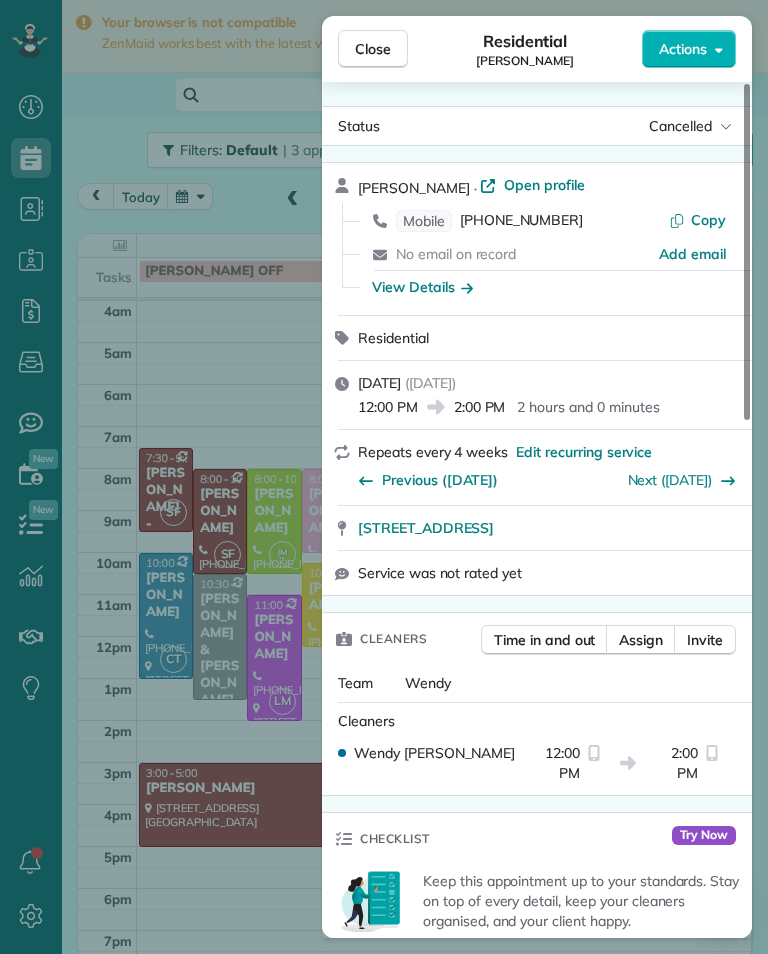 click on "Close Residential David Israel Actions Status Cancelled David Israel · Open profile Mobile (818) 522-8353 Copy No email on record Add email View Details Residential Monday, July 07, 2025 ( in 2 days ) 12:00 PM 2:00 PM 2 hours and 0 minutes Repeats every 4 weeks Edit recurring service Previous (Jun 18) Next (Aug 04) 1411 Birch Avenue Glendale CA 91201 Service was not rated yet Cleaners Time in and out Assign Invite Team Wendy Cleaners Wendy   Bonilla 12:00 PM 2:00 PM Checklist Try Now Keep this appointment up to your standards. Stay on top of every detail, keep your cleaners organised, and your client happy. Assign a checklist Watch a 5 min demo Billing Billing actions Price $140.00 Overcharge $0.00 Discount $0.00 Coupon discount - Primary tax - Secondary tax - Total appointment price $140.00 Tips collected New feature! $0.00 Unpaid Mark as paid Total including tip $140.00 Get paid online in no-time! Send an invoice and reward your cleaners with tips Charge customer credit card Appointment custom fields Key #" at bounding box center (384, 477) 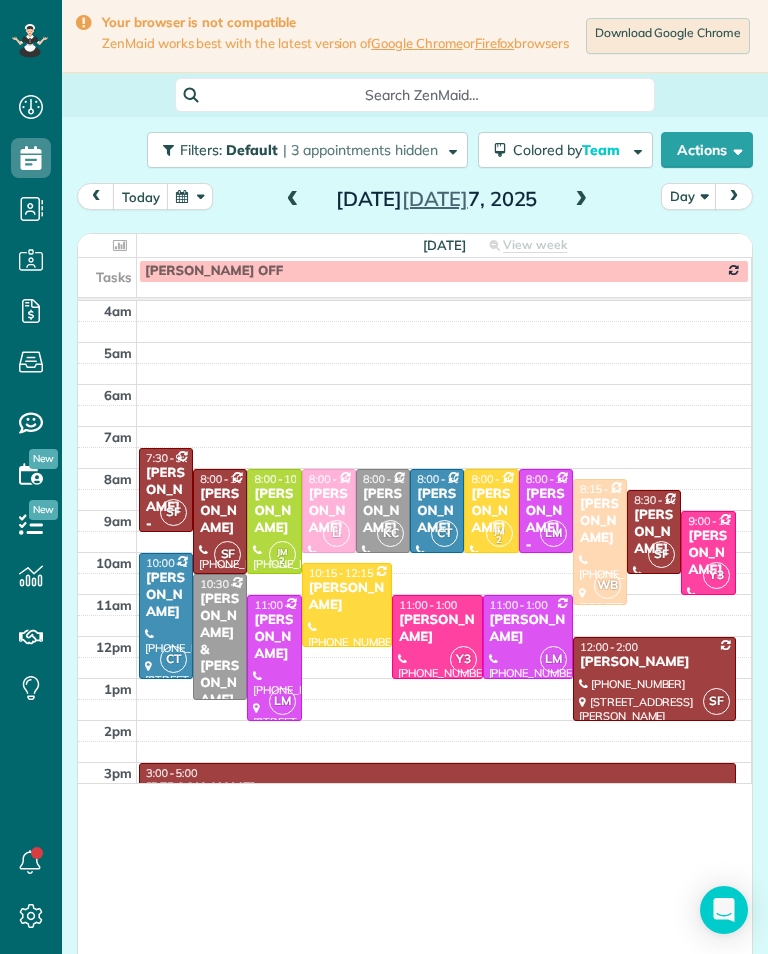 scroll, scrollTop: 985, scrollLeft: 62, axis: both 